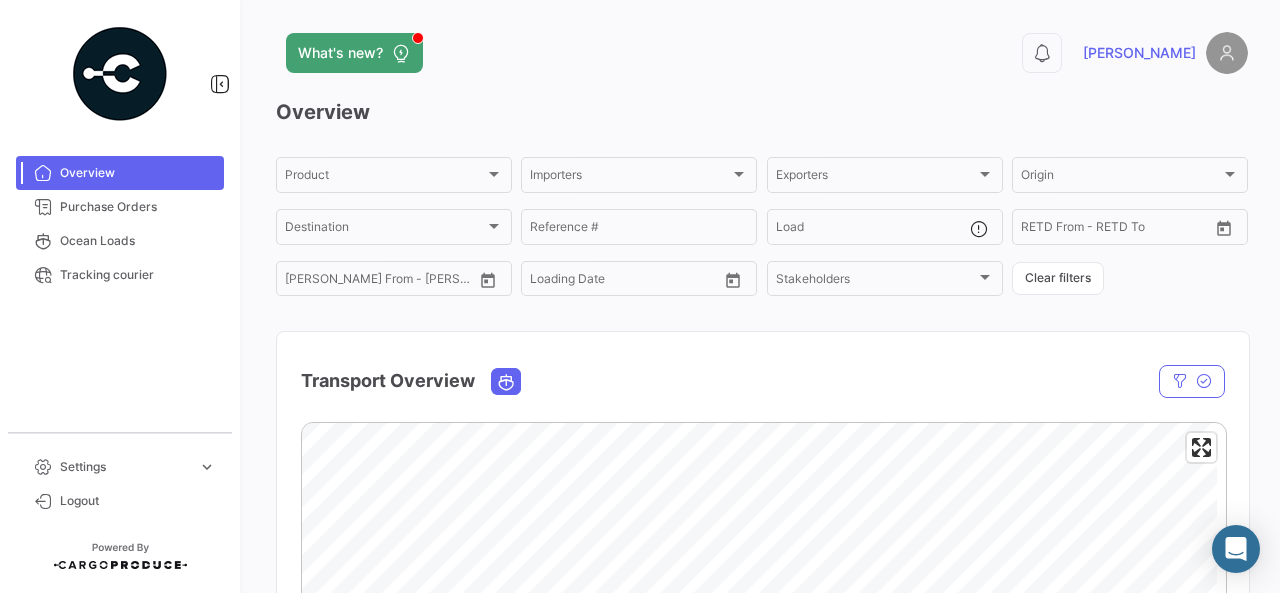 scroll, scrollTop: 0, scrollLeft: 0, axis: both 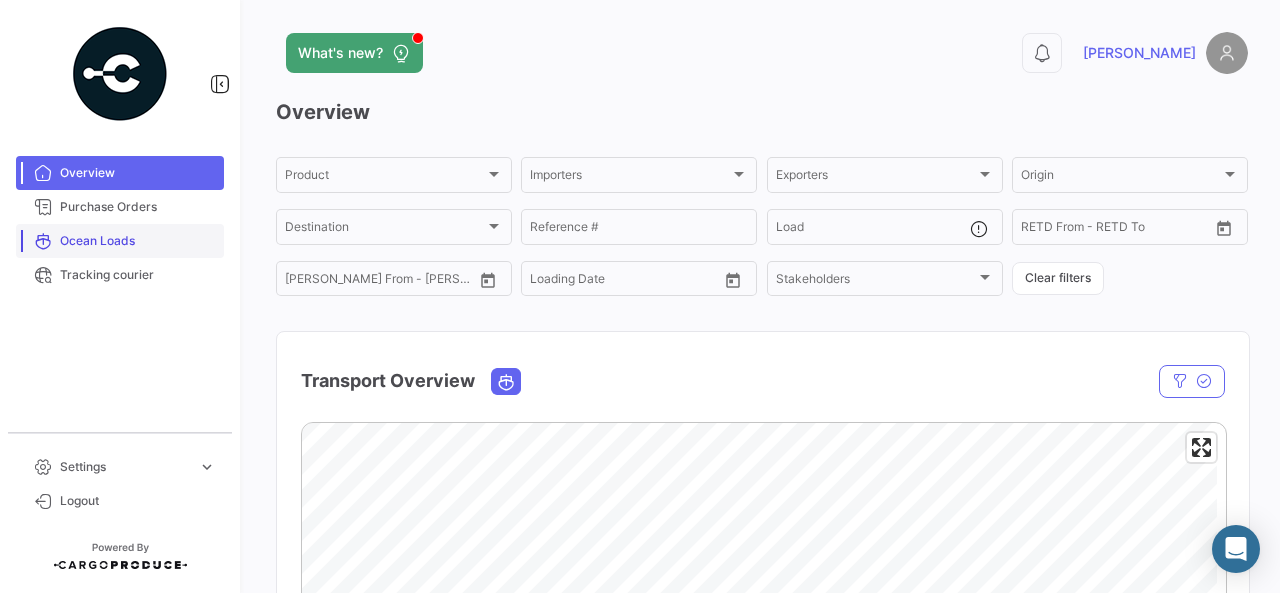 click on "Ocean Loads" at bounding box center (120, 241) 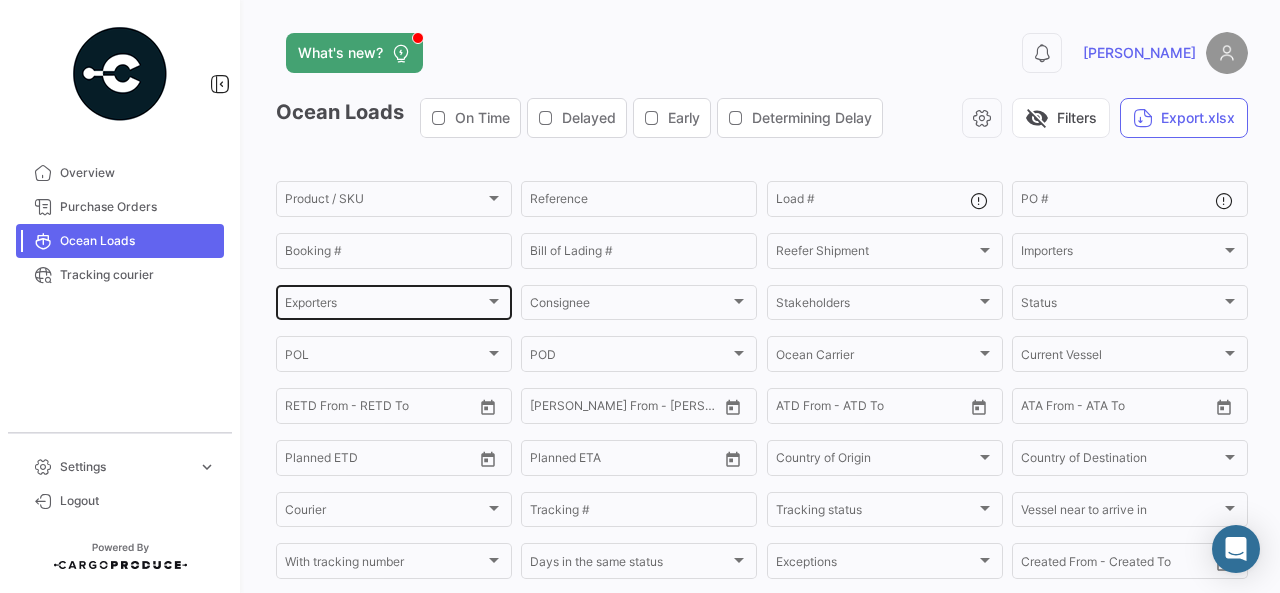 click on "Exporters Exporters" 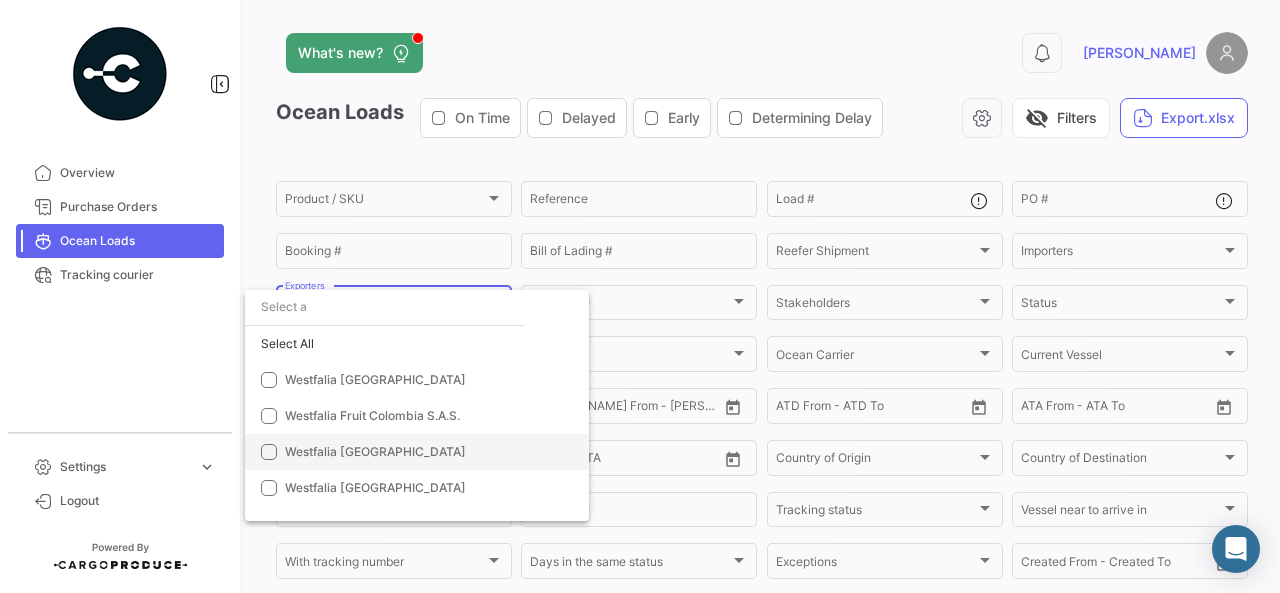 click on "Westfalia [GEOGRAPHIC_DATA]" at bounding box center (375, 451) 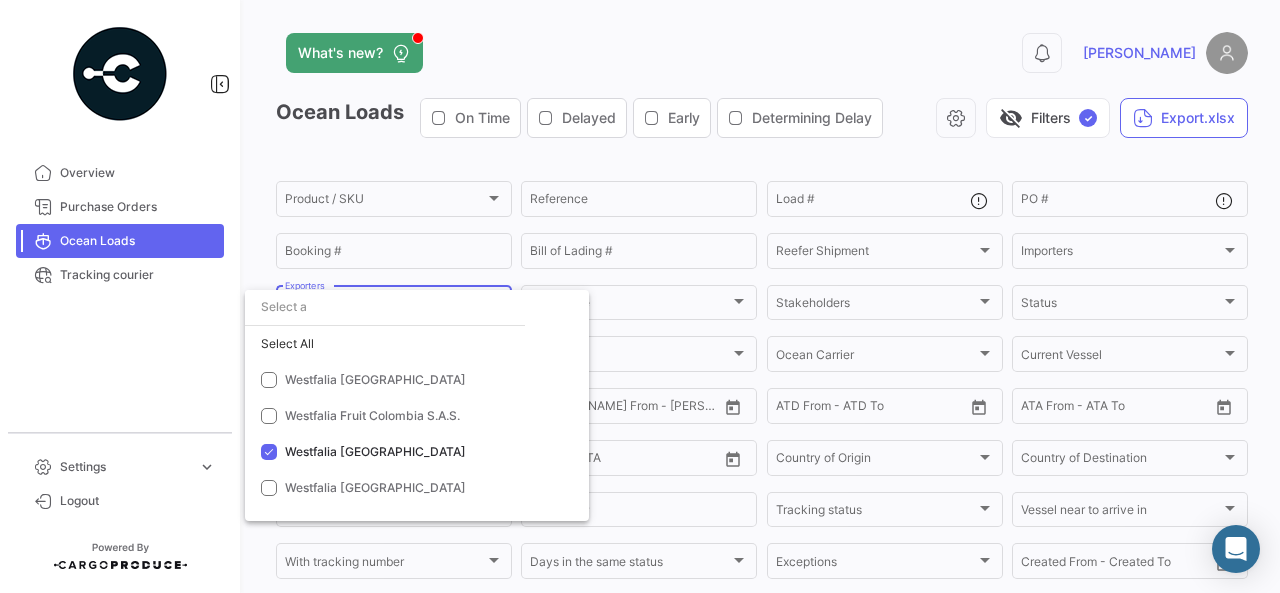 click at bounding box center (640, 296) 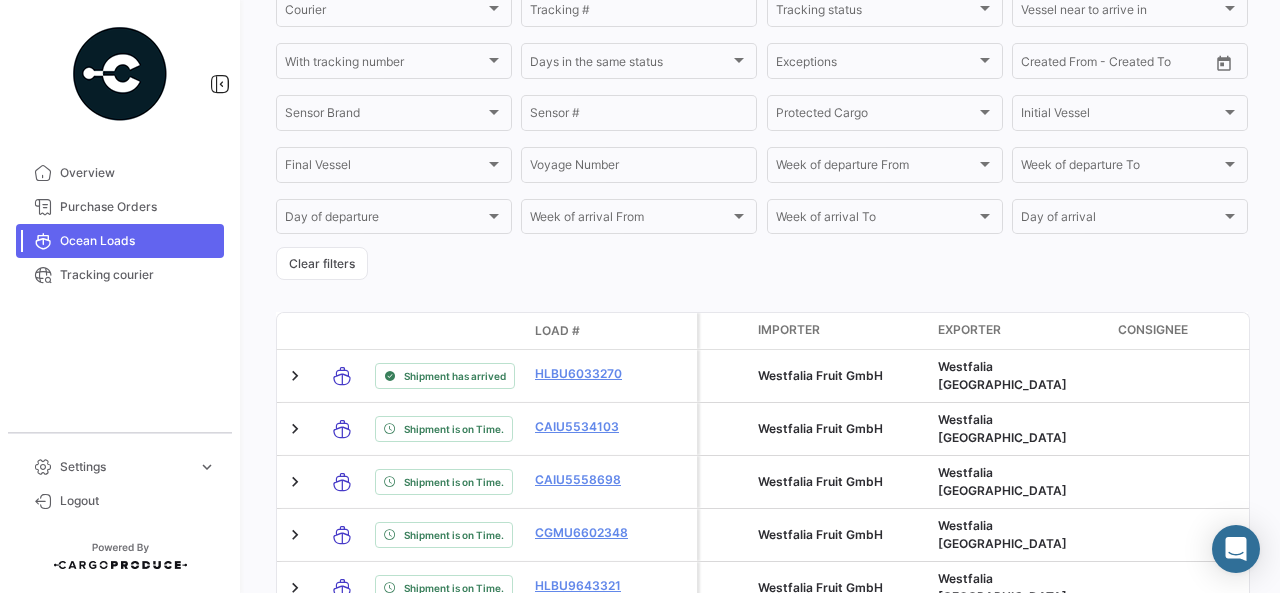 scroll, scrollTop: 736, scrollLeft: 0, axis: vertical 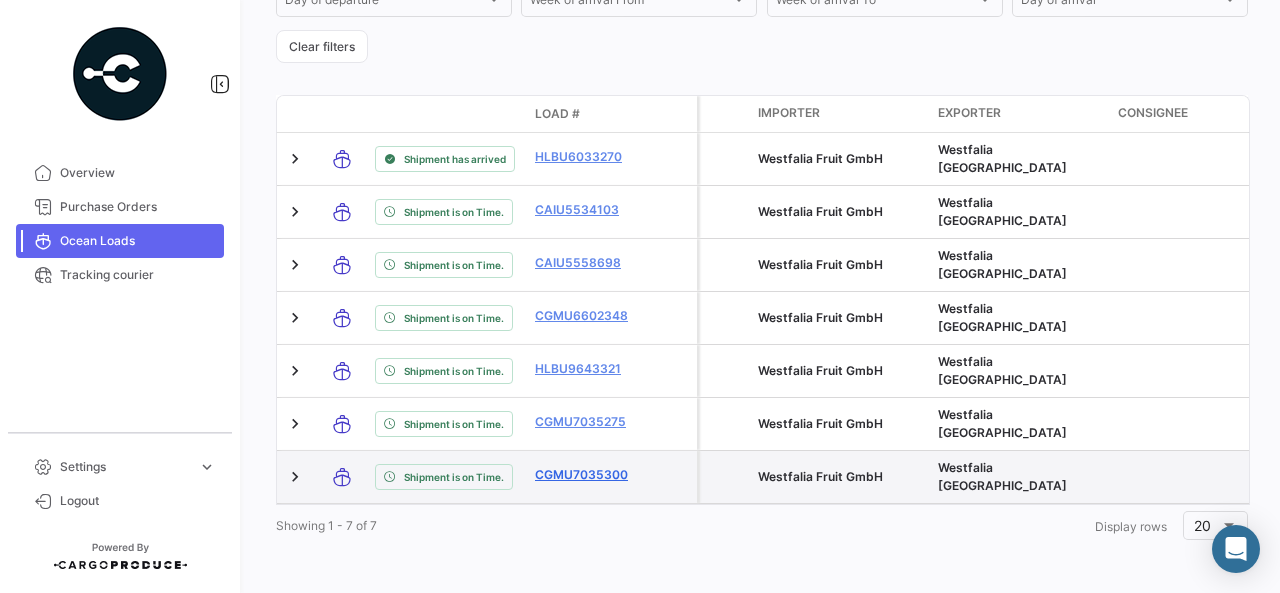 click on "CGMU7035300" 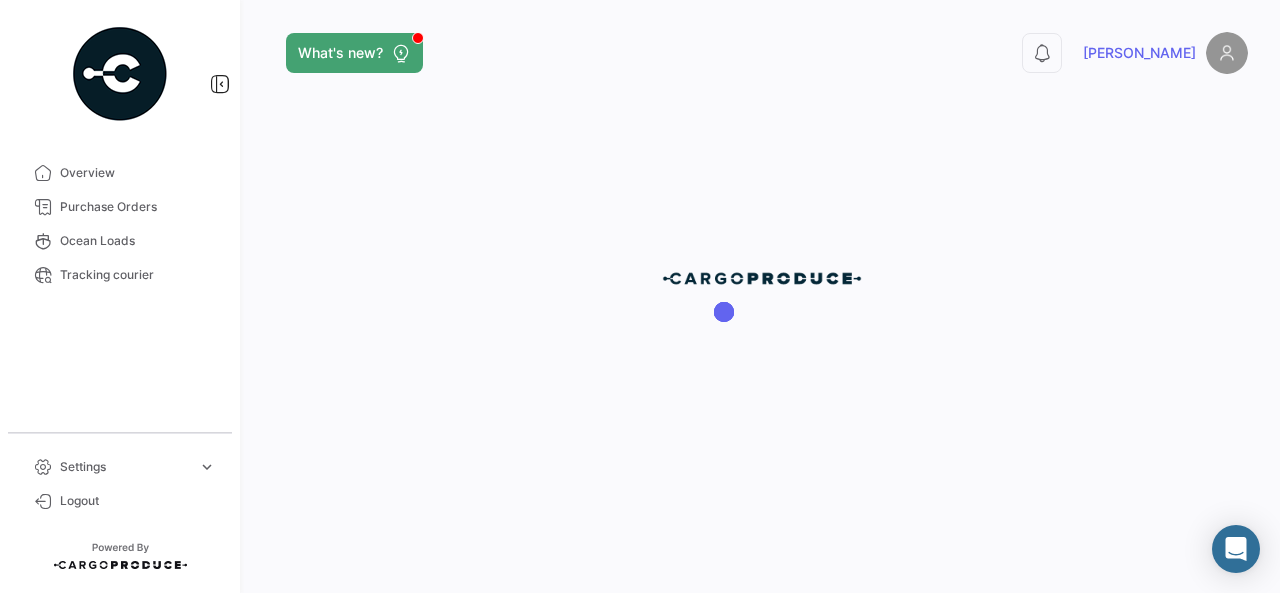 scroll, scrollTop: 0, scrollLeft: 0, axis: both 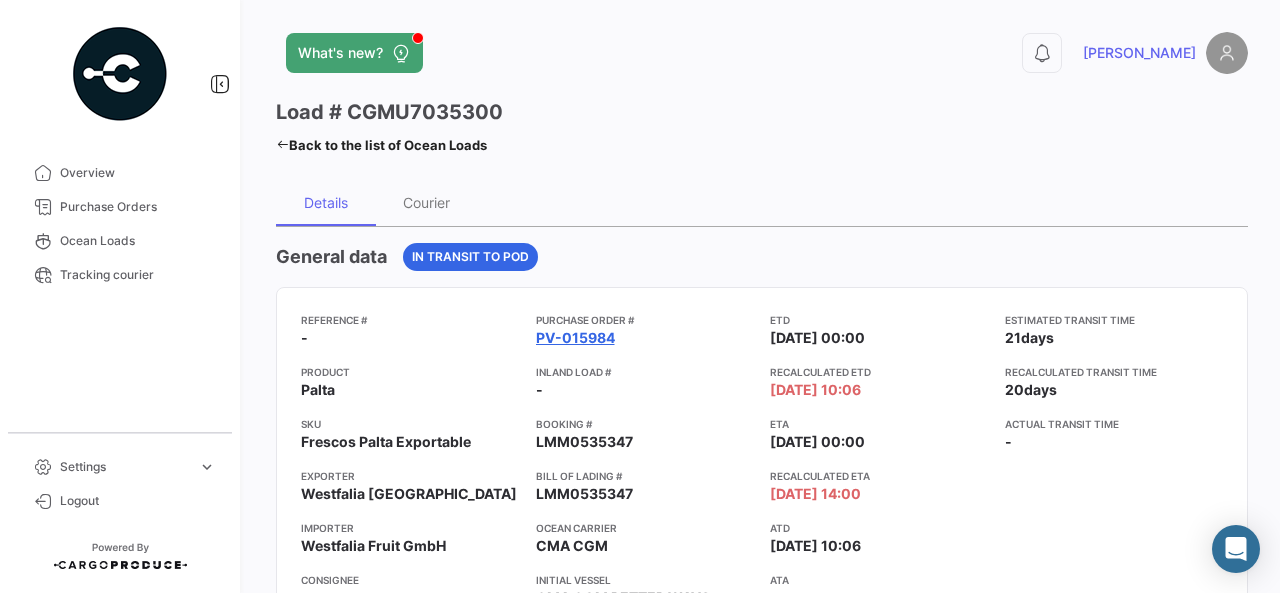 click on "PV-015984" at bounding box center (575, 338) 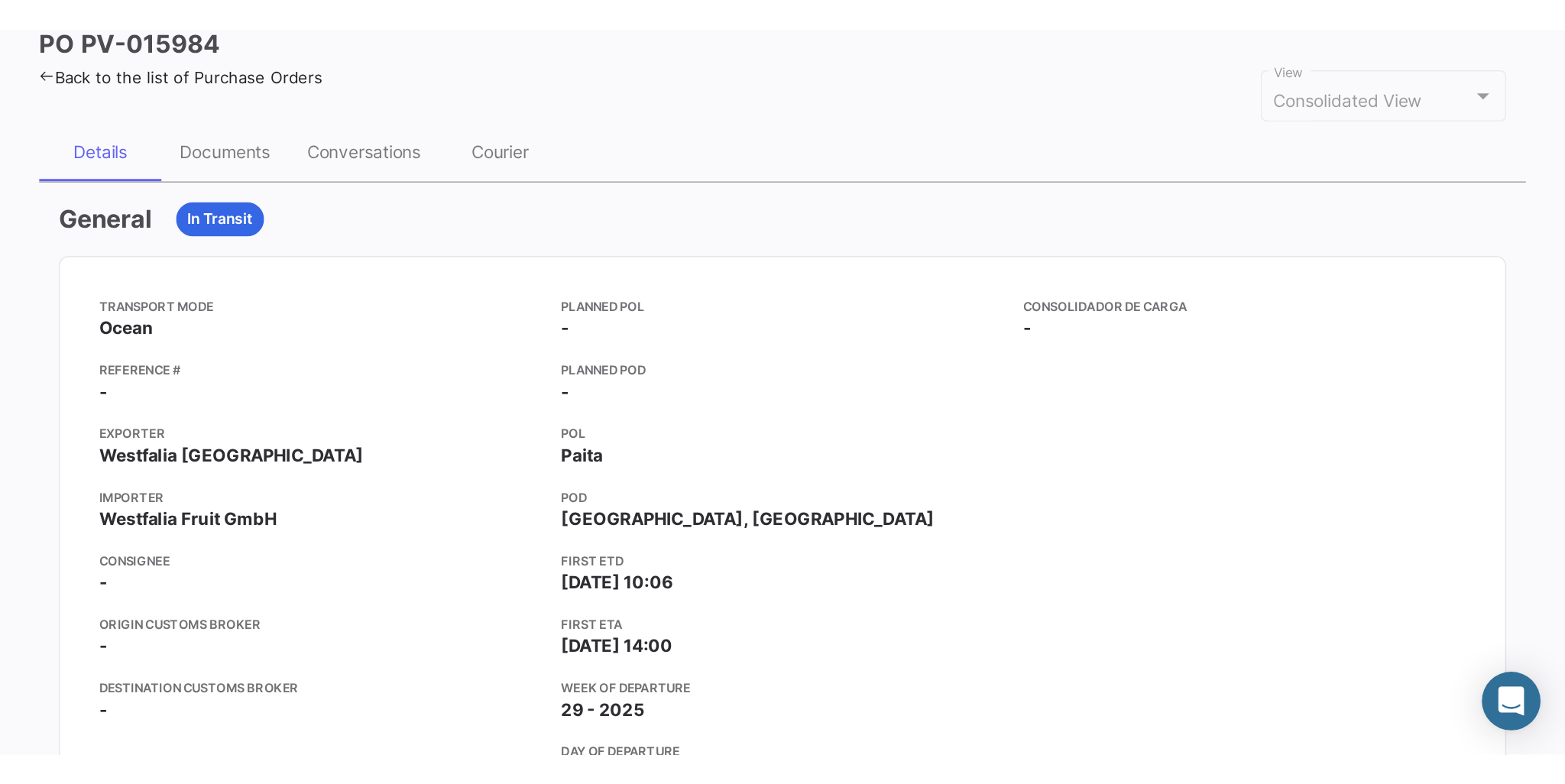 scroll, scrollTop: 76, scrollLeft: 0, axis: vertical 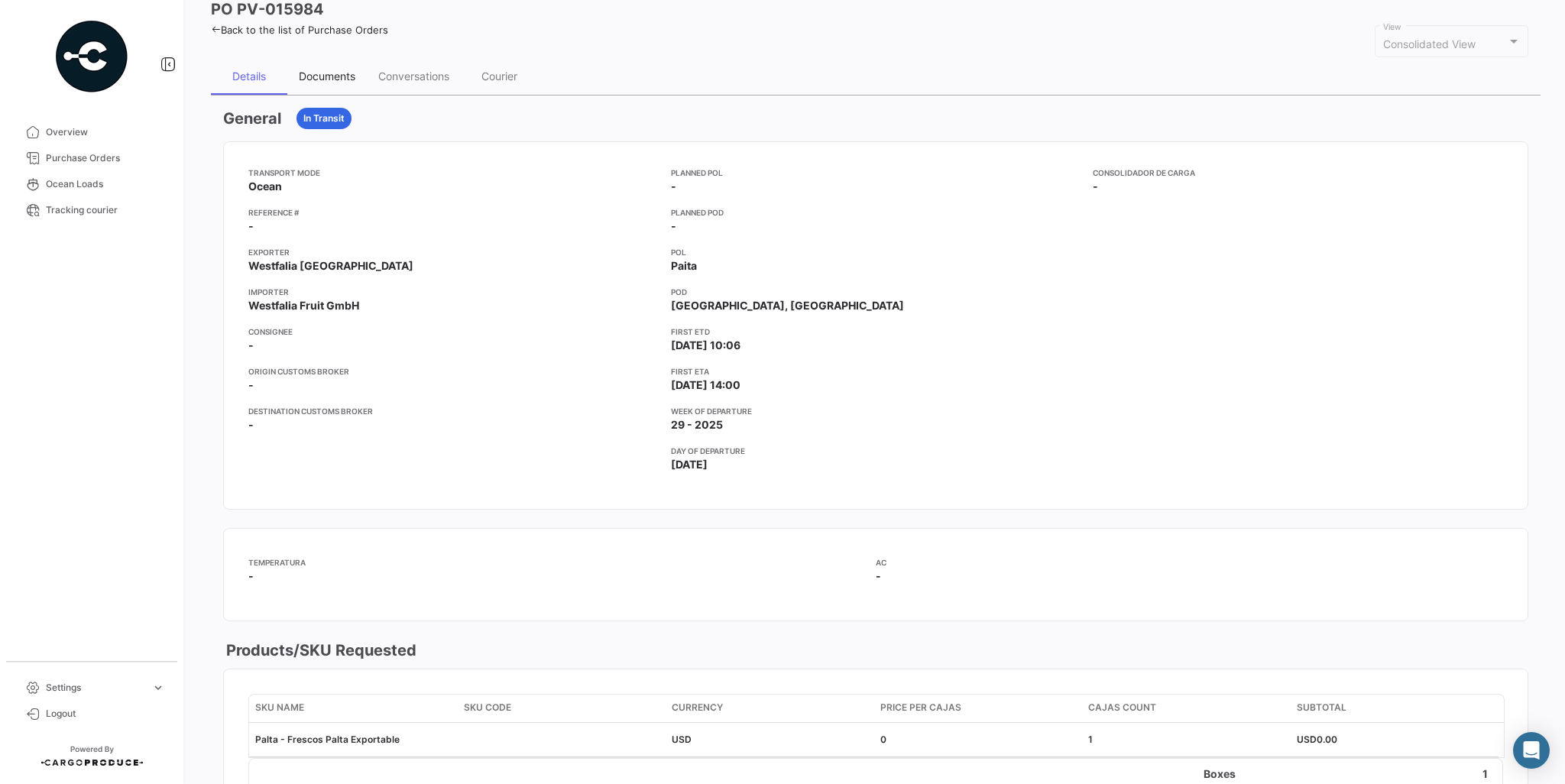 click on "Documents" at bounding box center [327, 76] 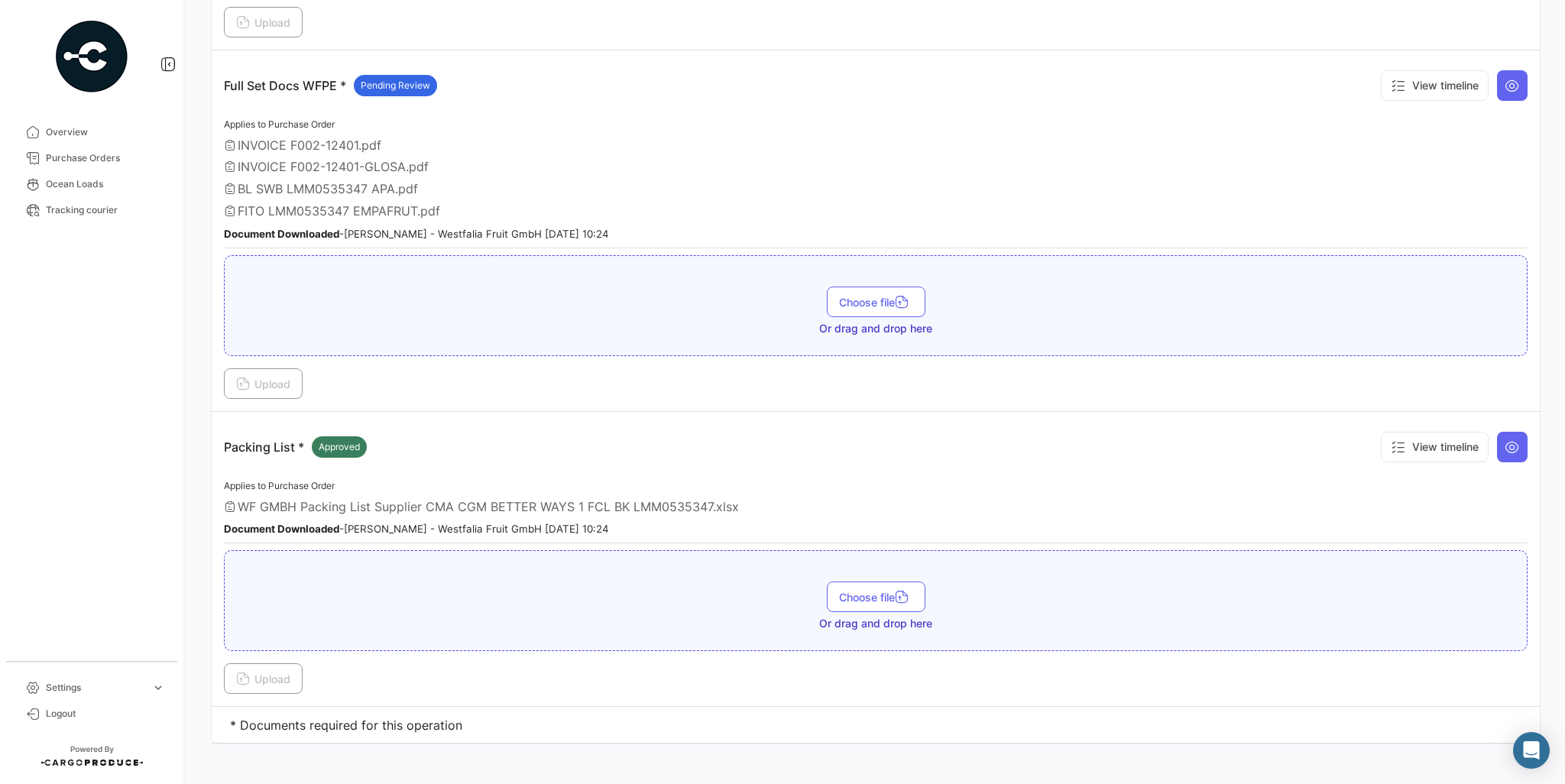 scroll, scrollTop: 149, scrollLeft: 0, axis: vertical 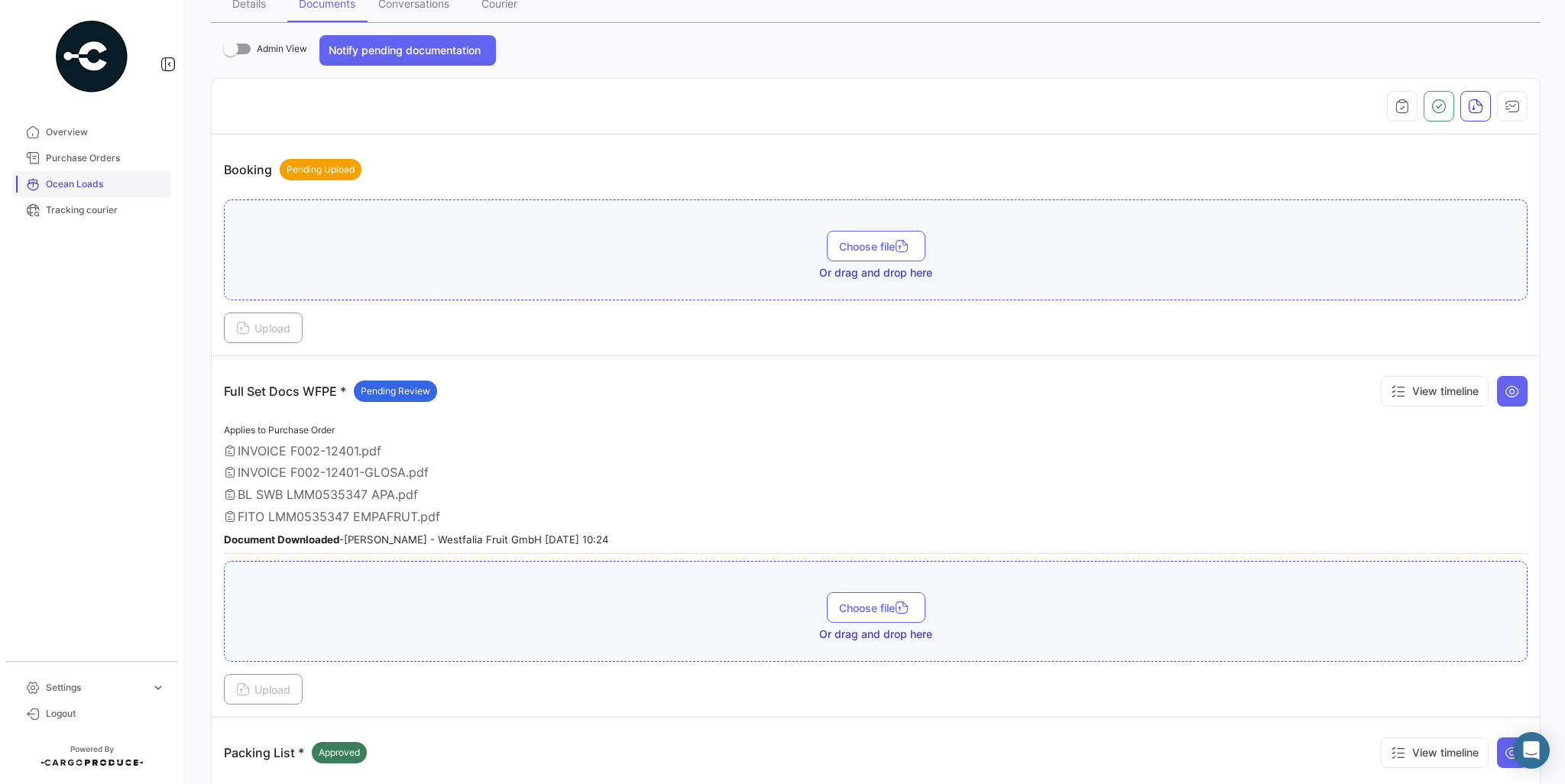 click on "Ocean Loads" at bounding box center (92, 184) 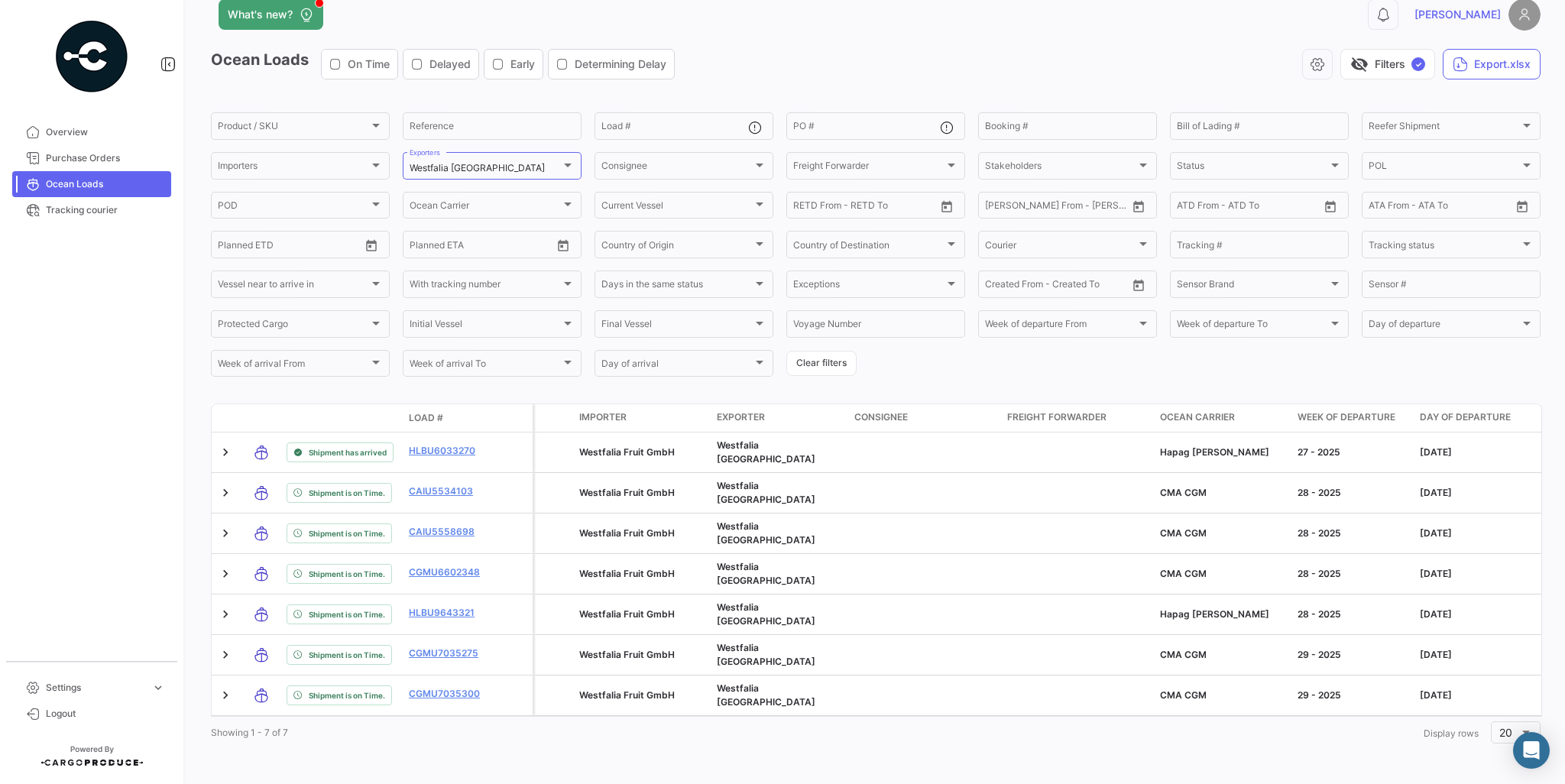 scroll, scrollTop: 0, scrollLeft: 0, axis: both 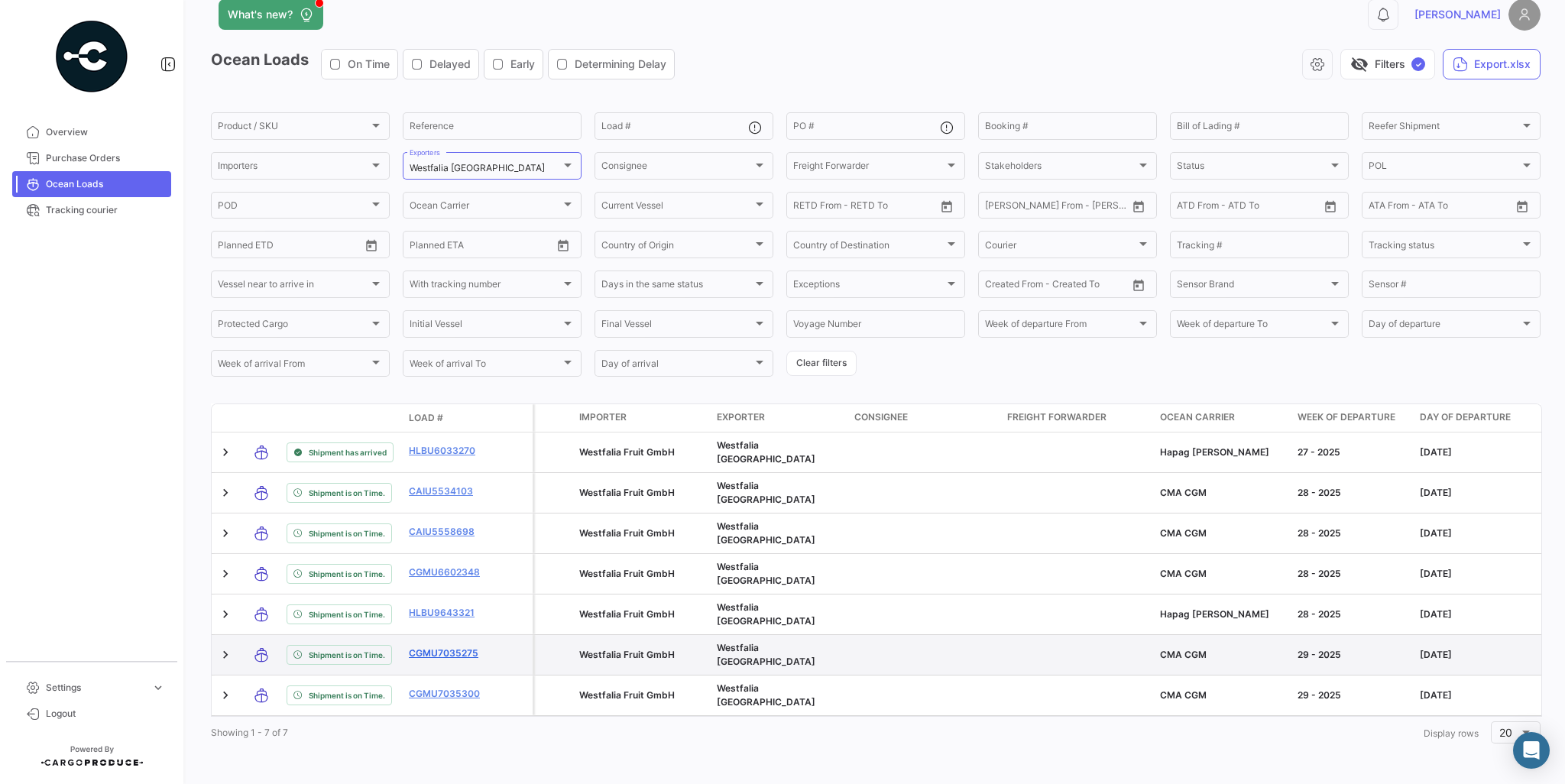 click on "CGMU7035275" 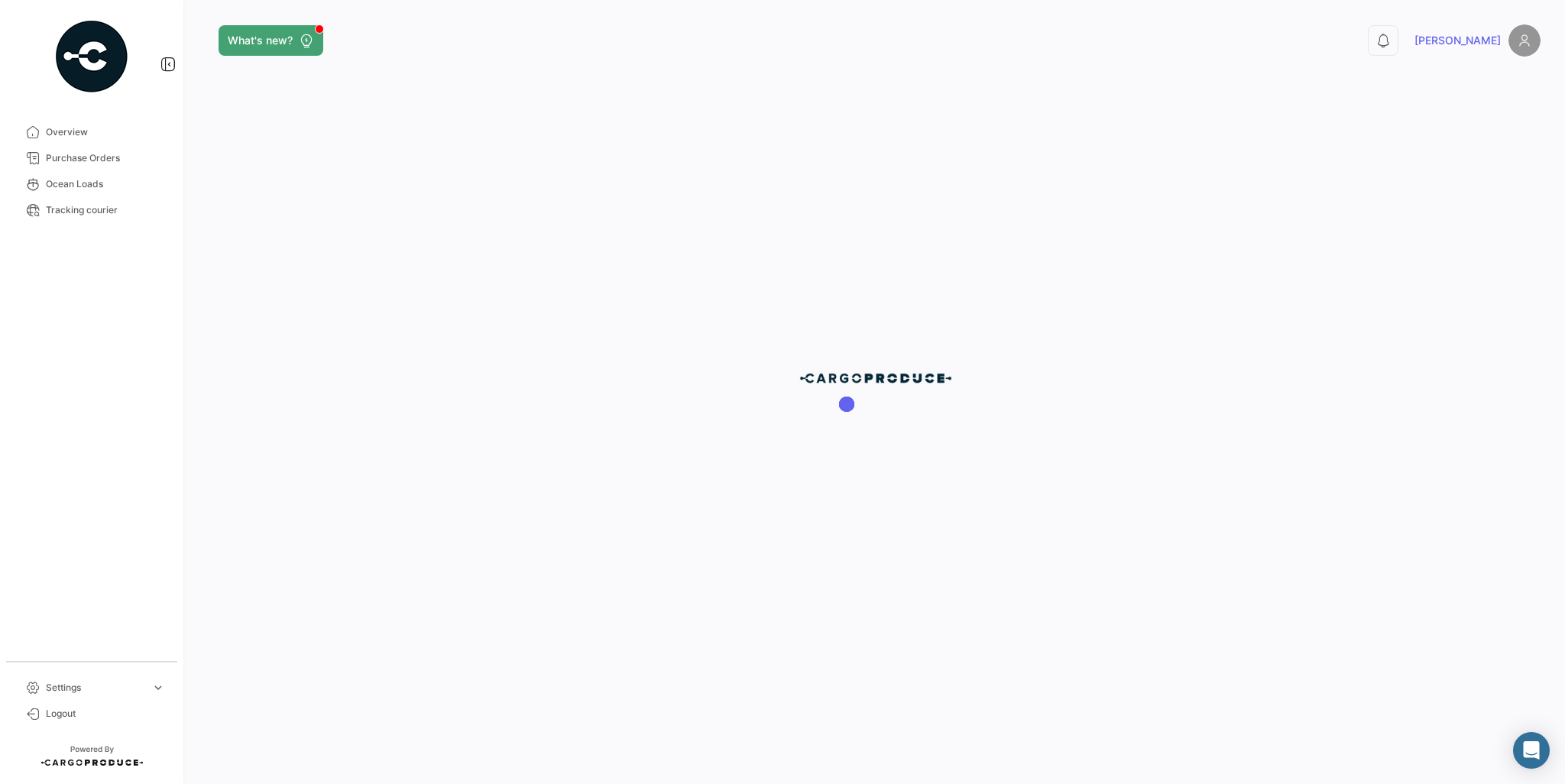 scroll, scrollTop: 0, scrollLeft: 0, axis: both 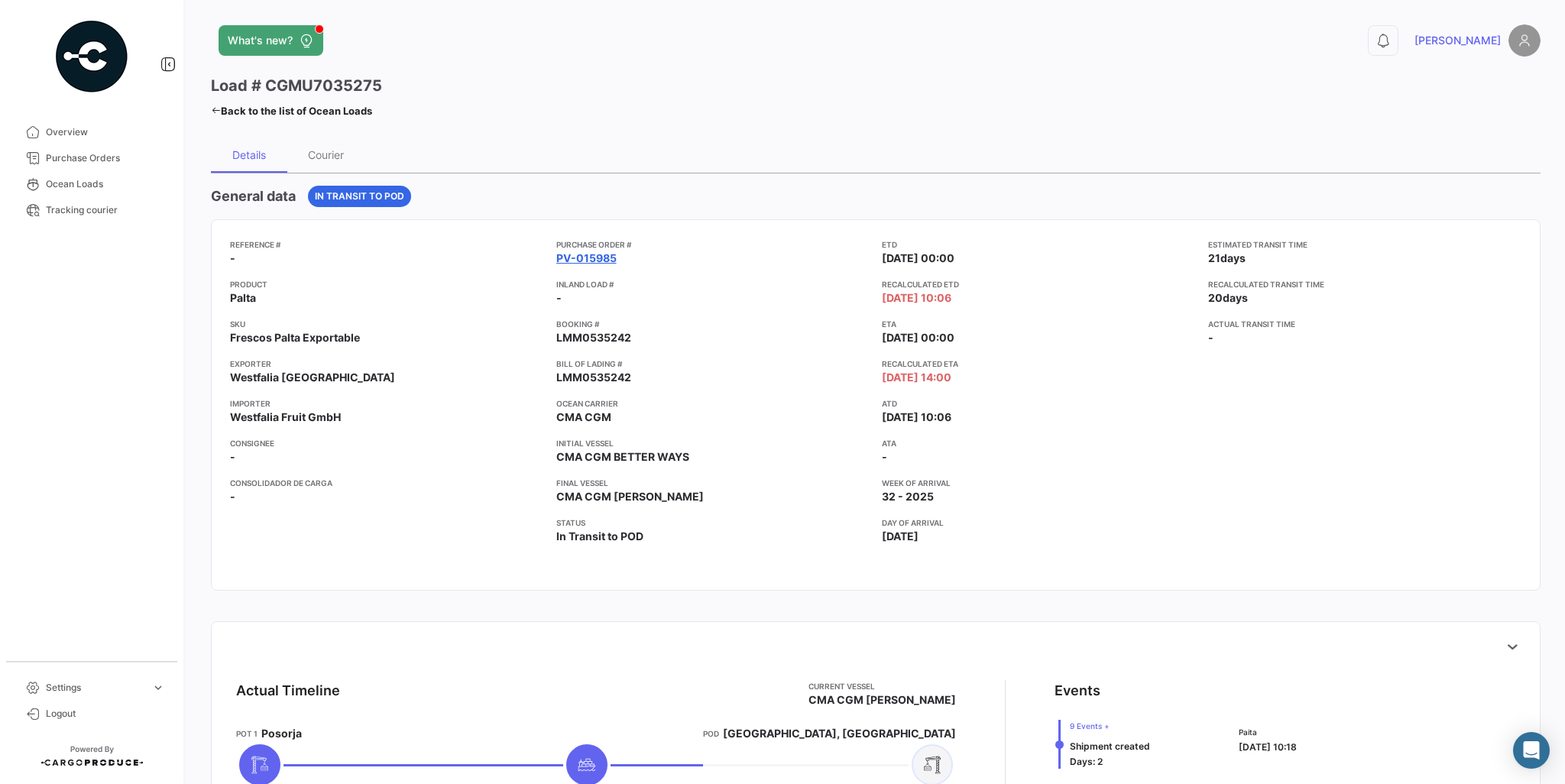 click on "PV-015985" at bounding box center (586, 258) 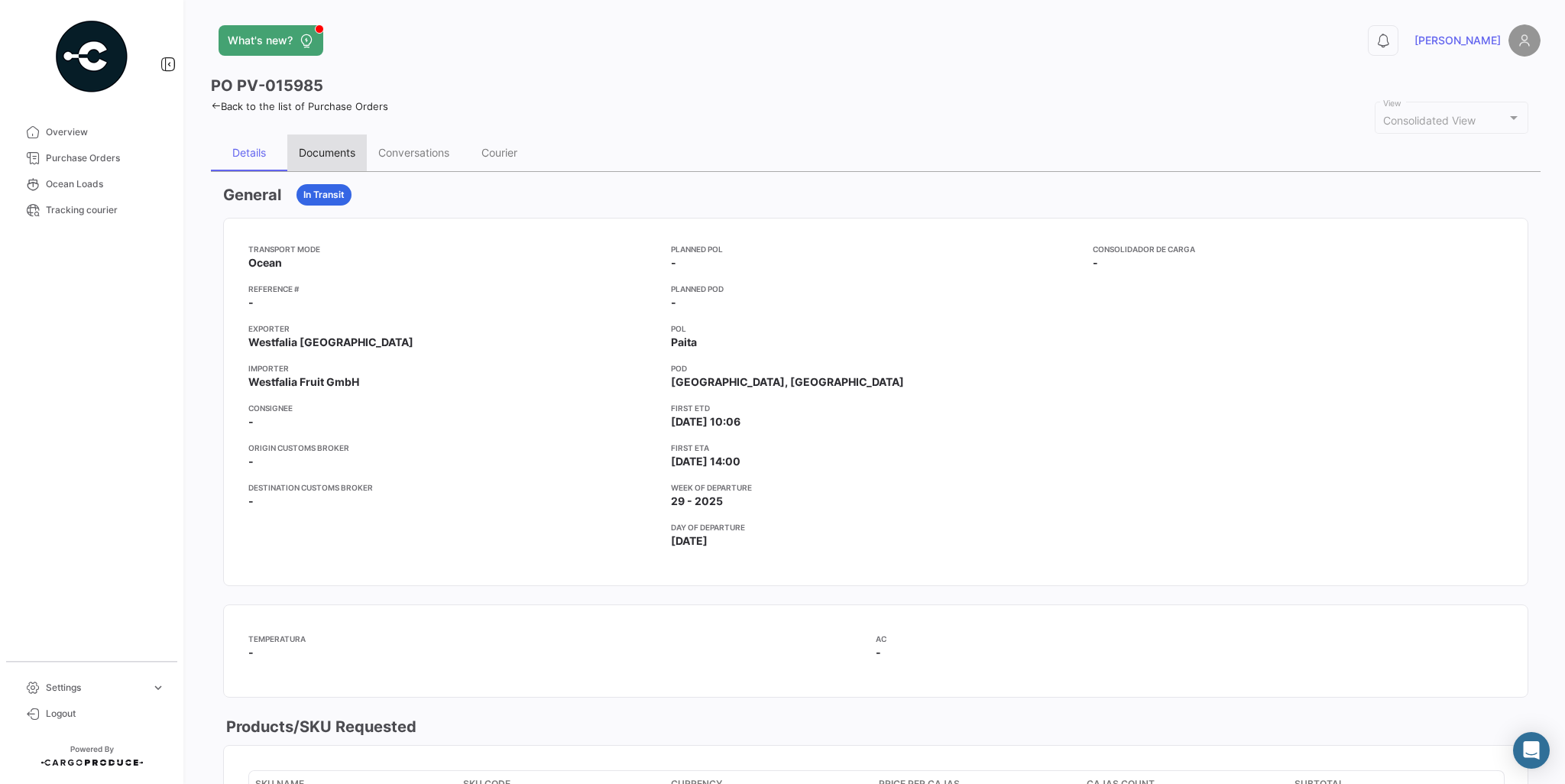 click on "Documents" at bounding box center [327, 152] 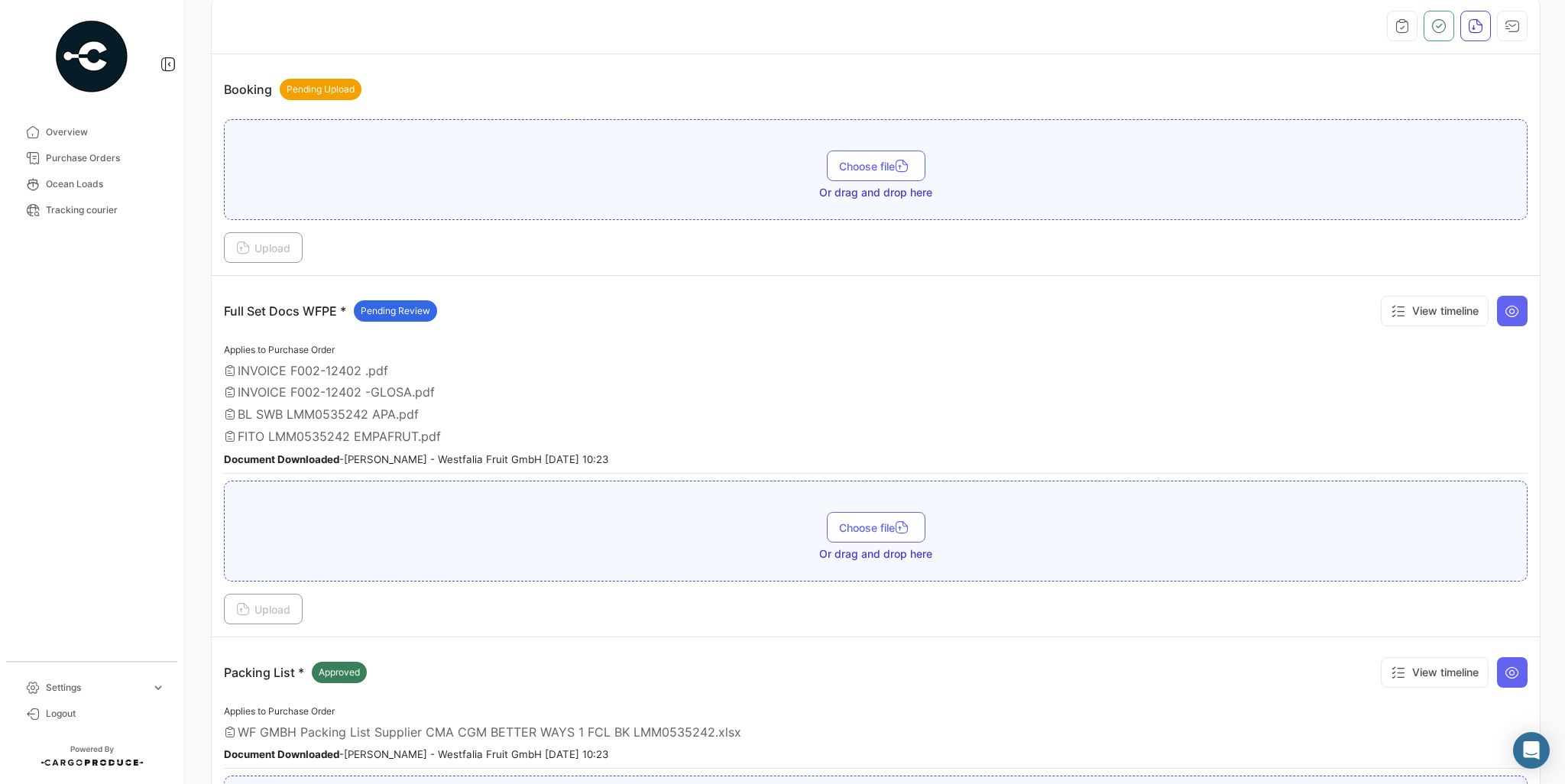 scroll, scrollTop: 382, scrollLeft: 0, axis: vertical 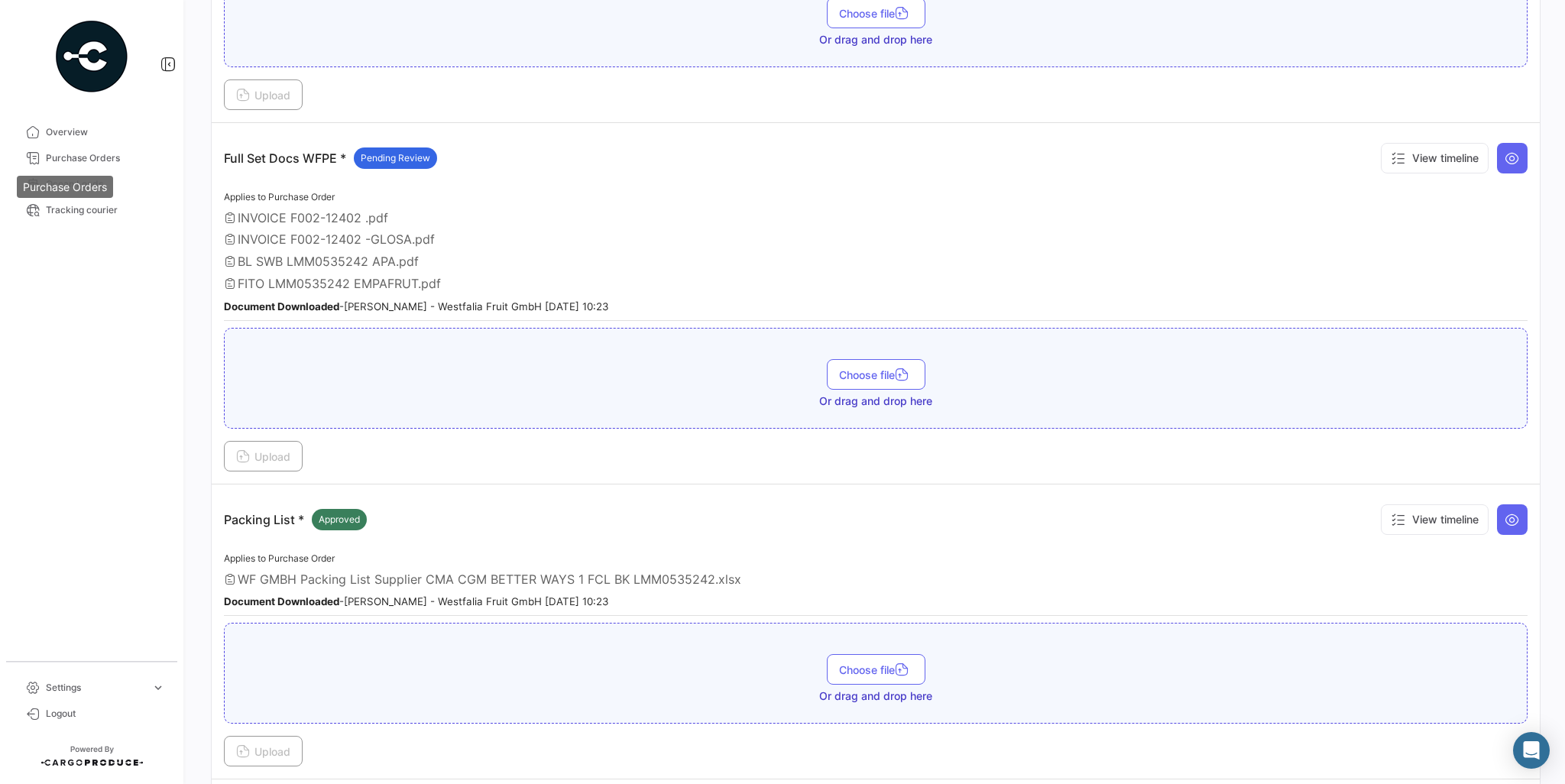 drag, startPoint x: 57, startPoint y: 176, endPoint x: 28, endPoint y: 178, distance: 29.068884 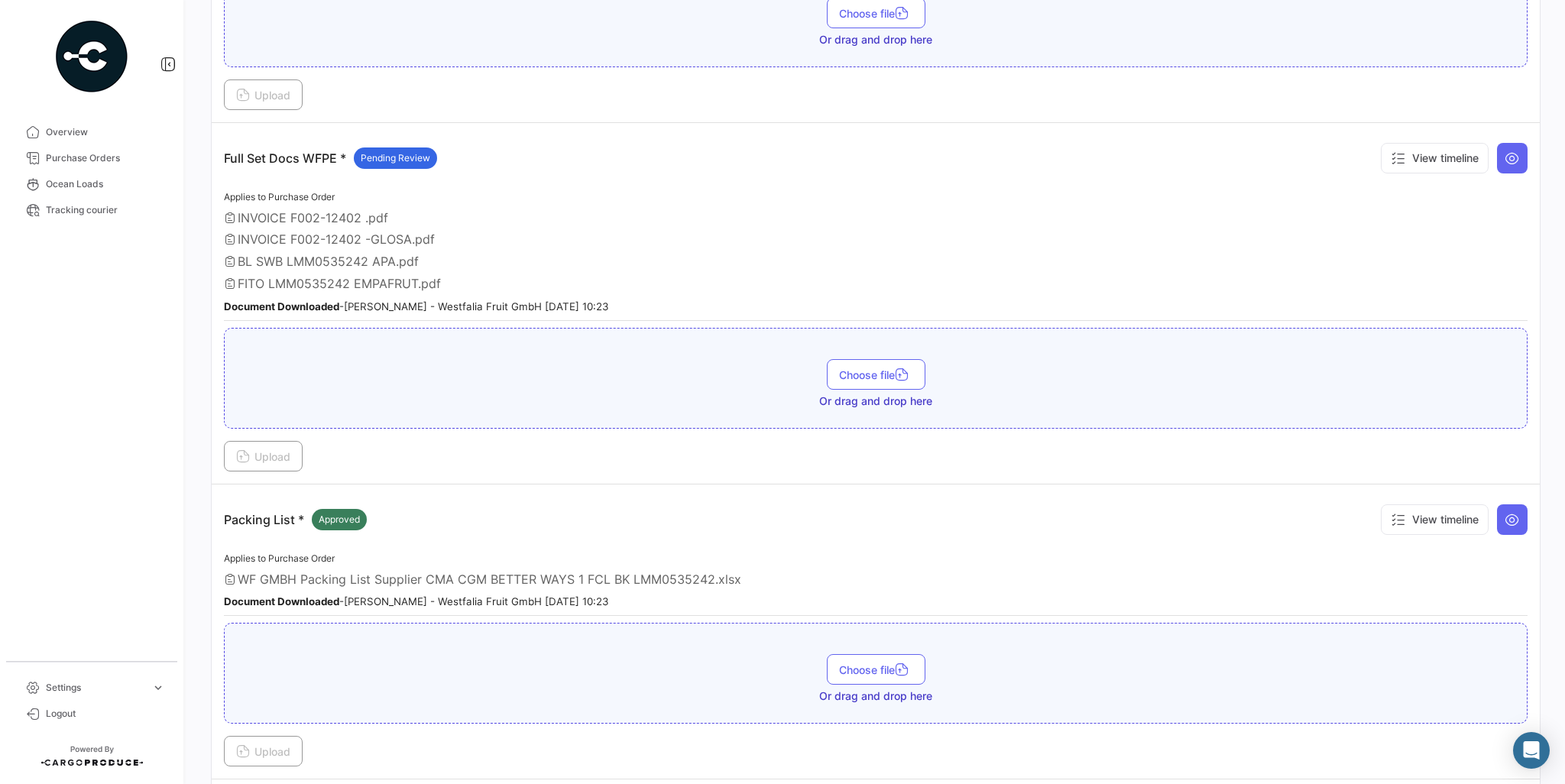 click on "Ocean Loads" at bounding box center (105, 184) 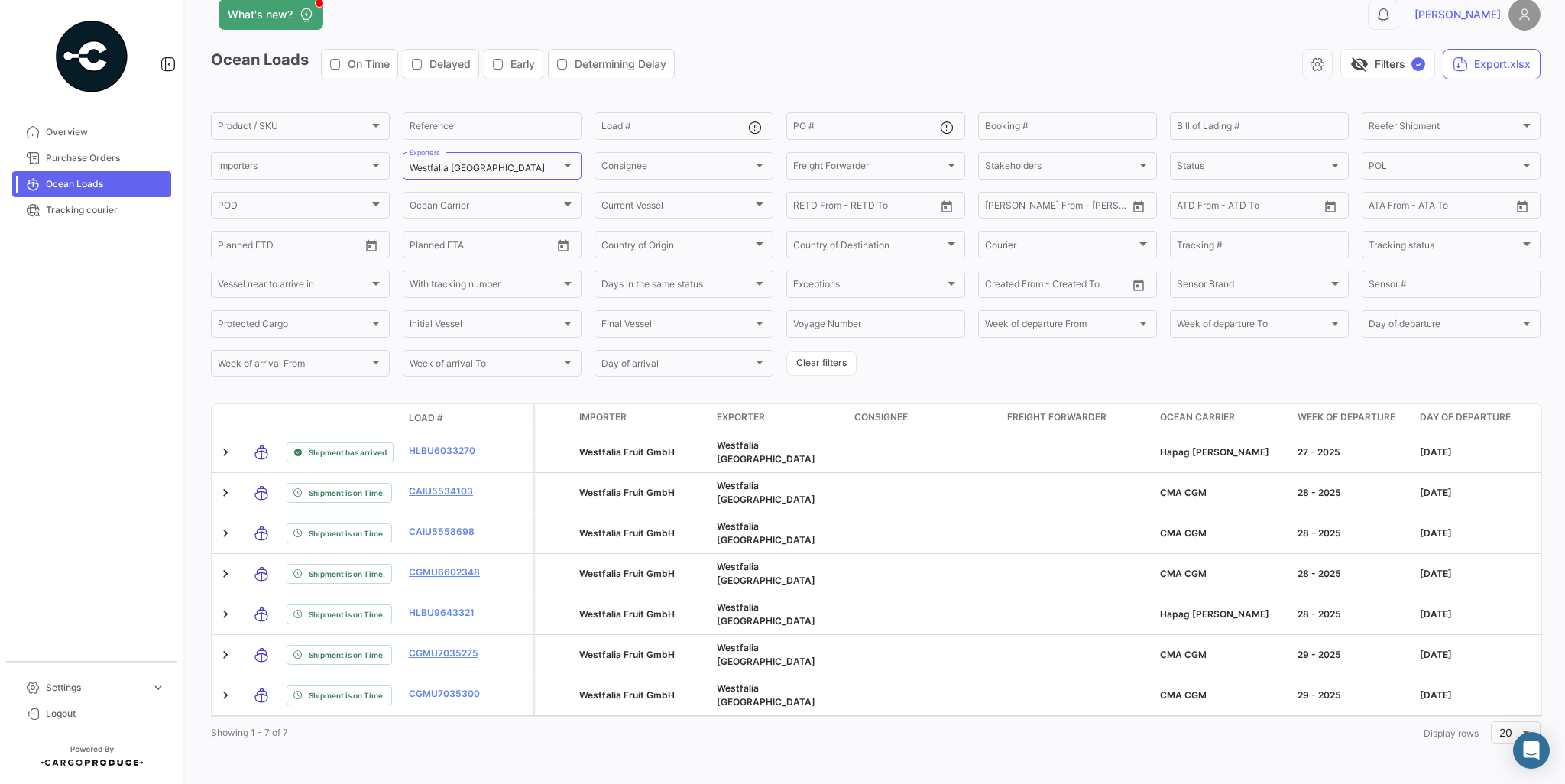 scroll, scrollTop: 0, scrollLeft: 0, axis: both 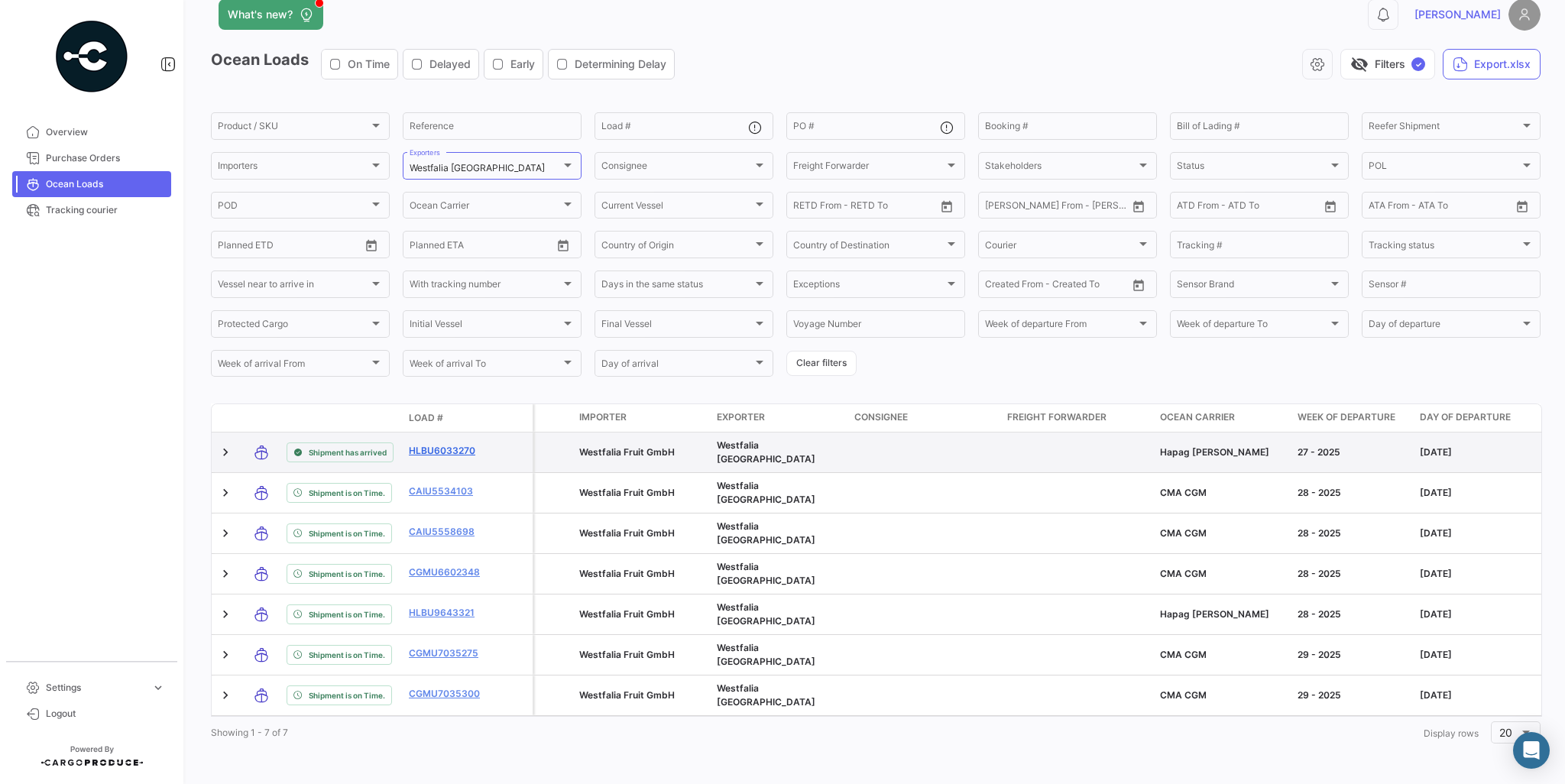 drag, startPoint x: 426, startPoint y: 438, endPoint x: 485, endPoint y: 435, distance: 59.07622 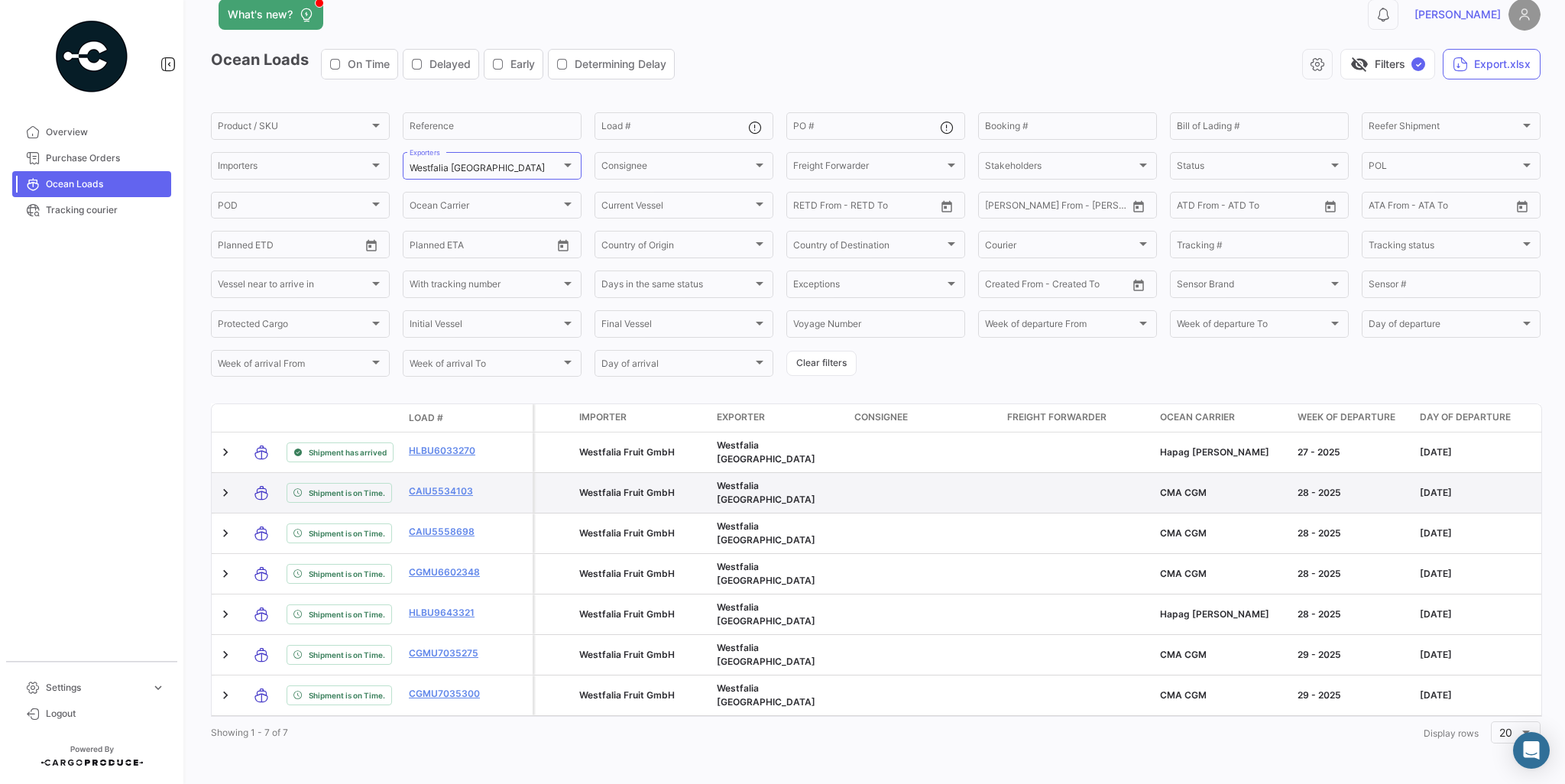 drag, startPoint x: 400, startPoint y: 477, endPoint x: 499, endPoint y: 478, distance: 99.00505 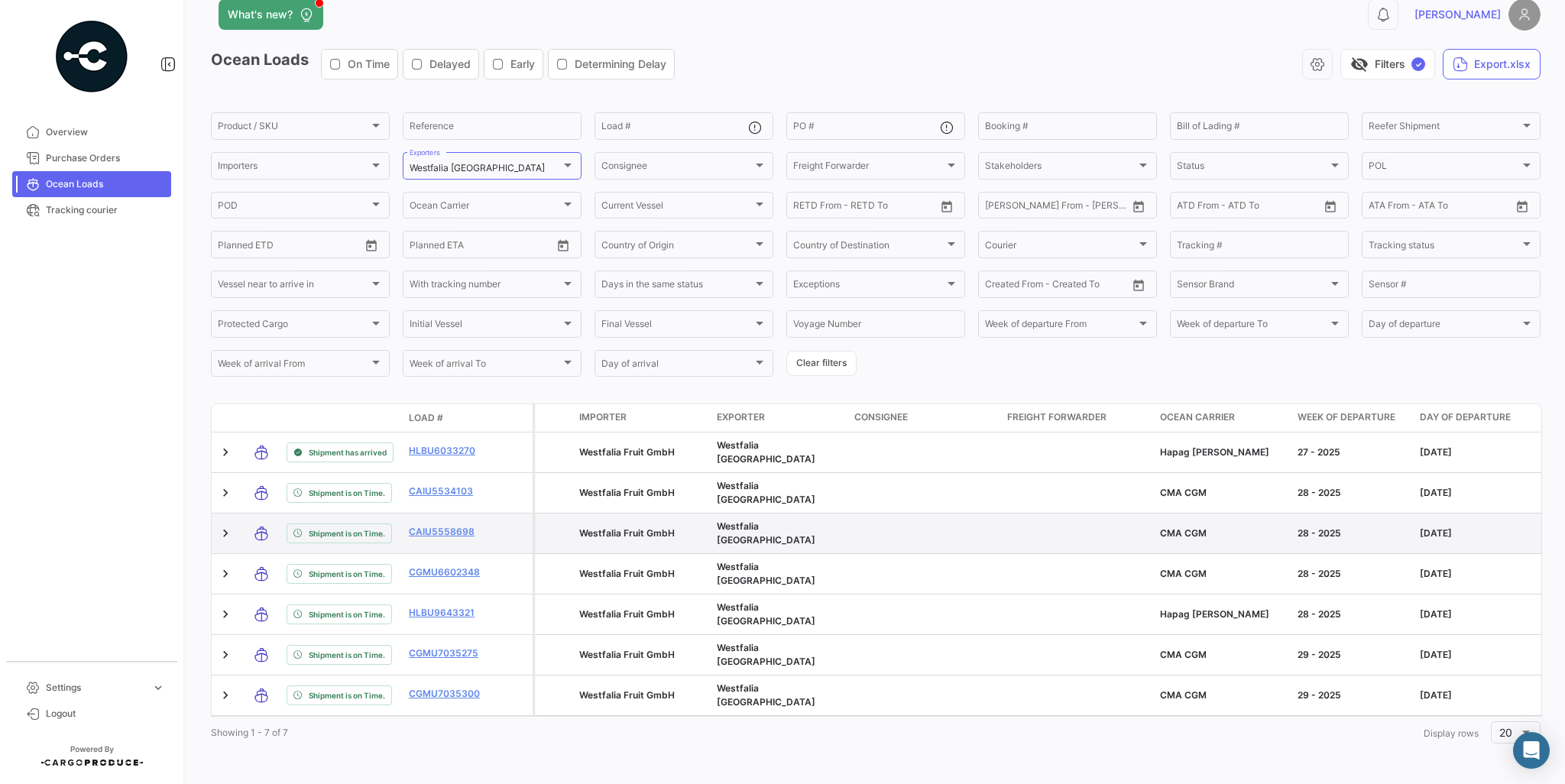 drag, startPoint x: 396, startPoint y: 514, endPoint x: 500, endPoint y: 526, distance: 104.69002 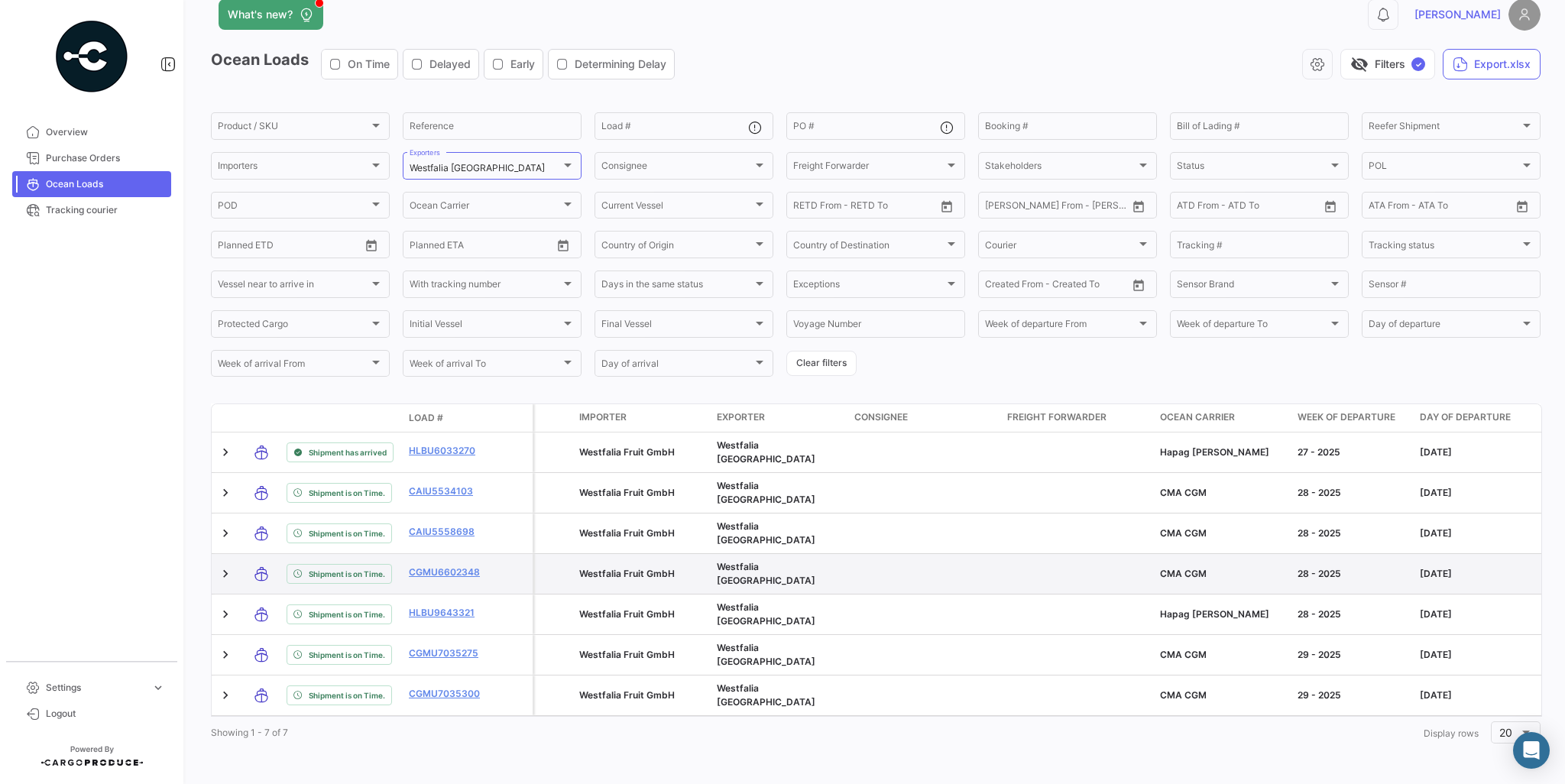 drag, startPoint x: 401, startPoint y: 562, endPoint x: 529, endPoint y: 564, distance: 128.01562 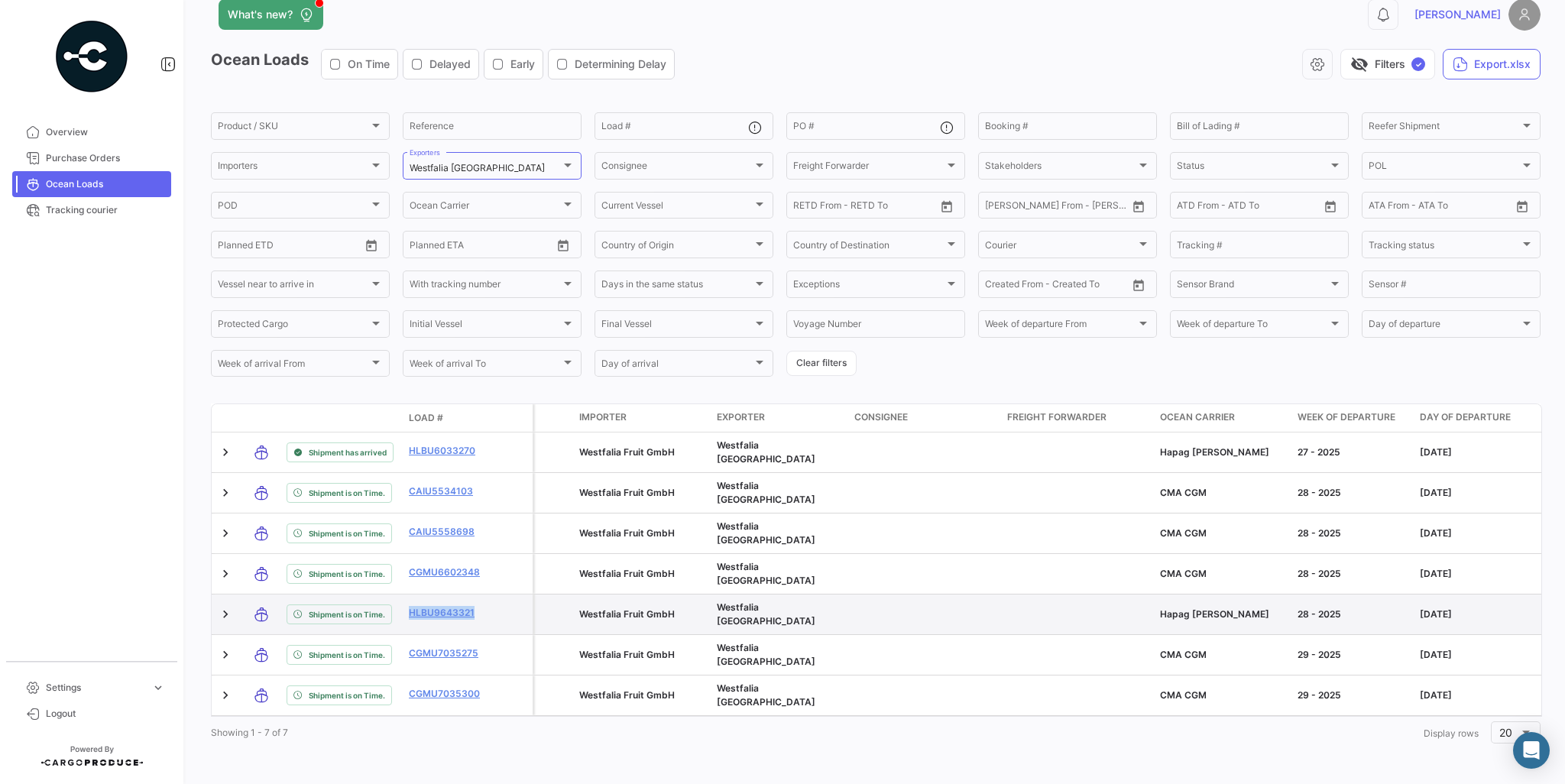 drag, startPoint x: 403, startPoint y: 599, endPoint x: 508, endPoint y: 604, distance: 105.11898 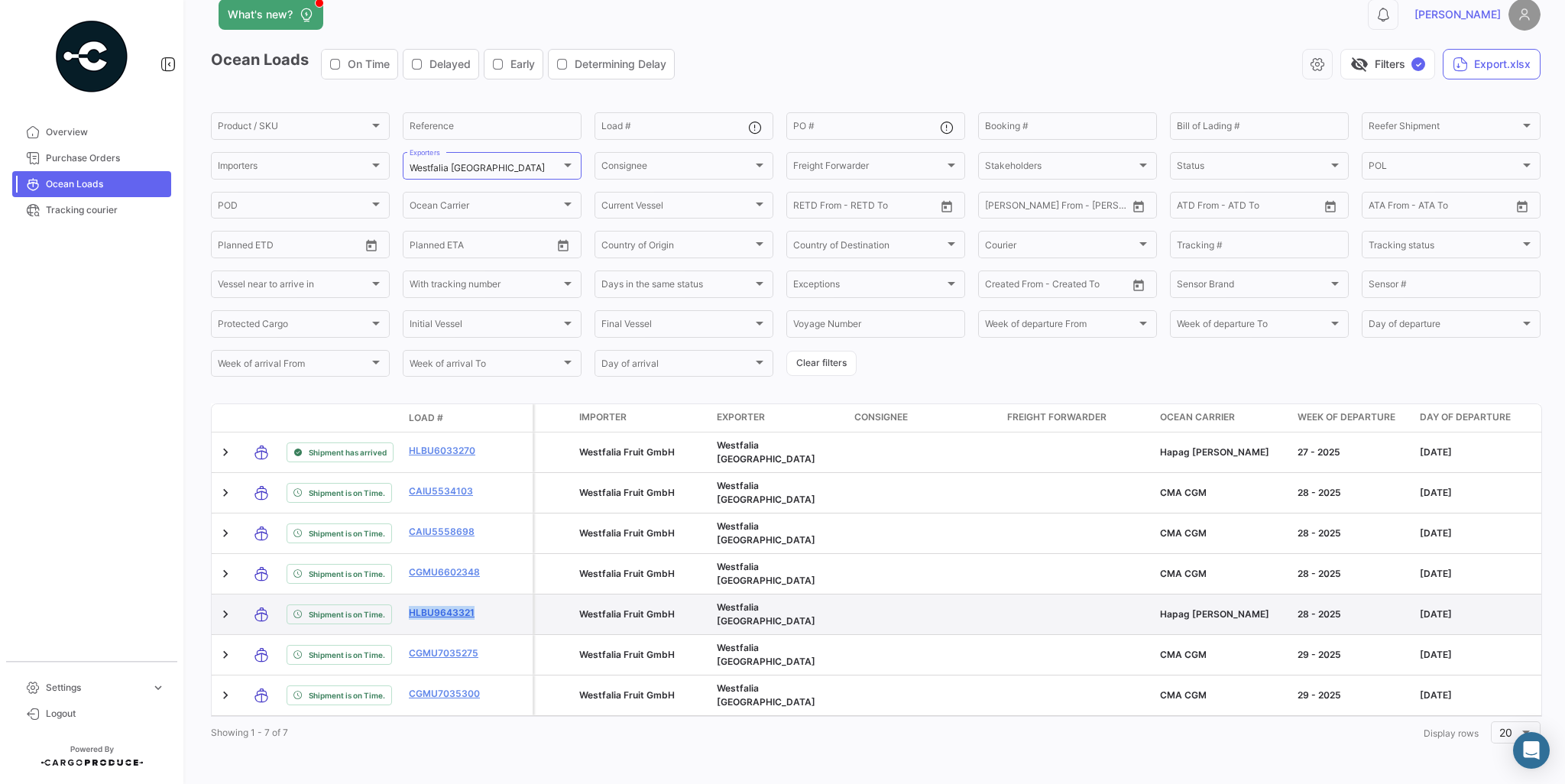 copy on "HLBU9643321" 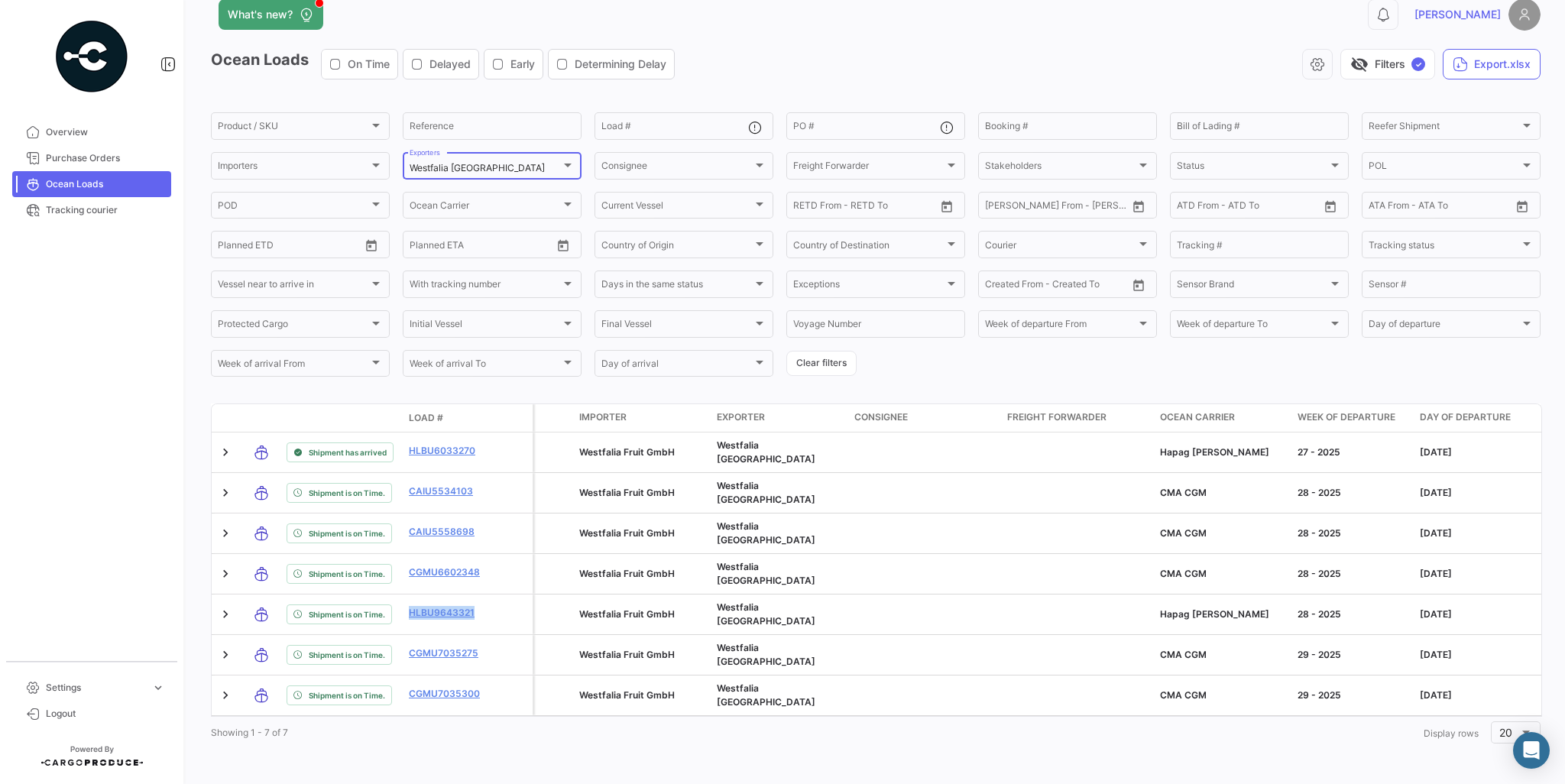 scroll, scrollTop: 0, scrollLeft: 0, axis: both 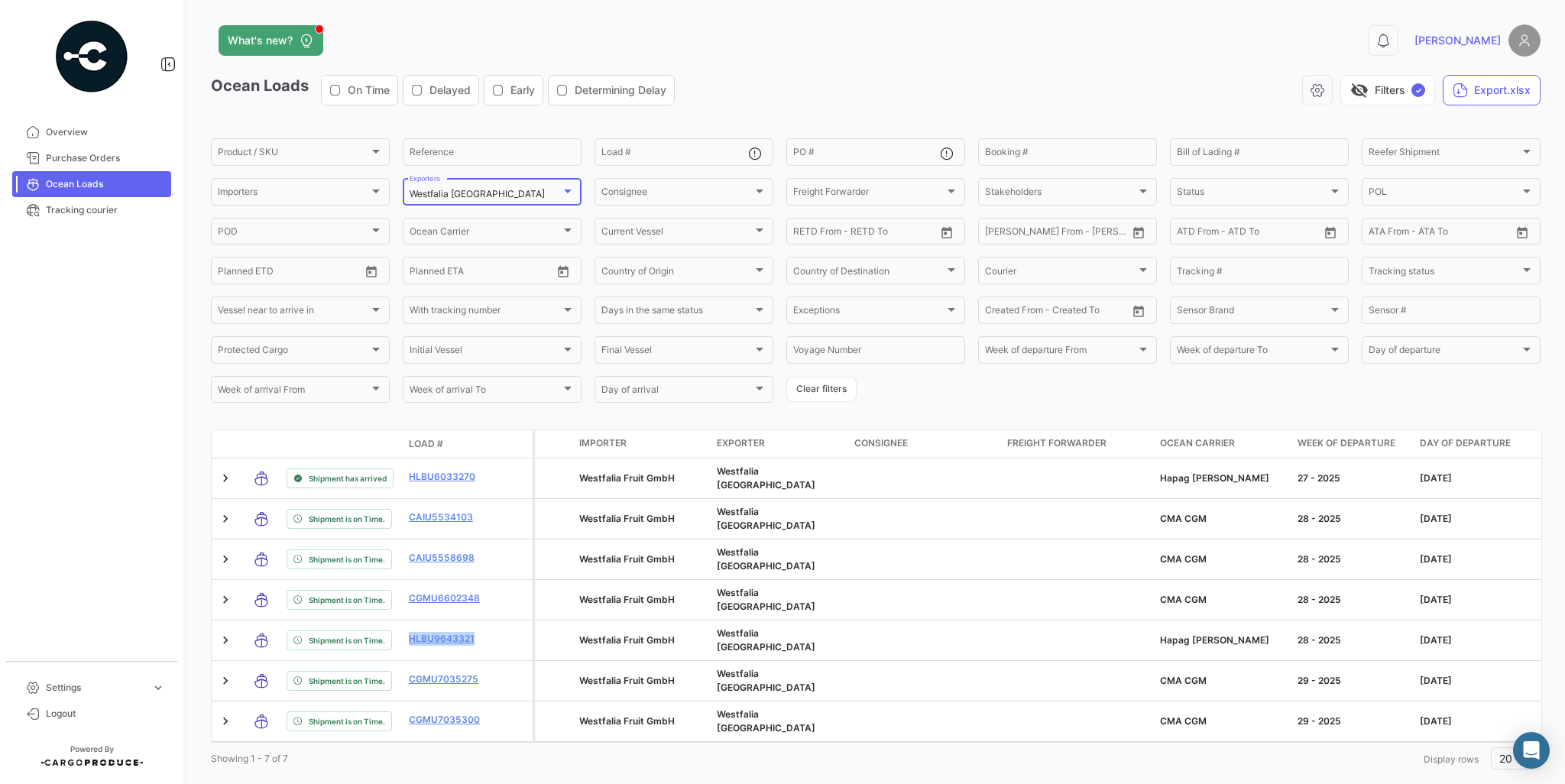 click at bounding box center [568, 191] 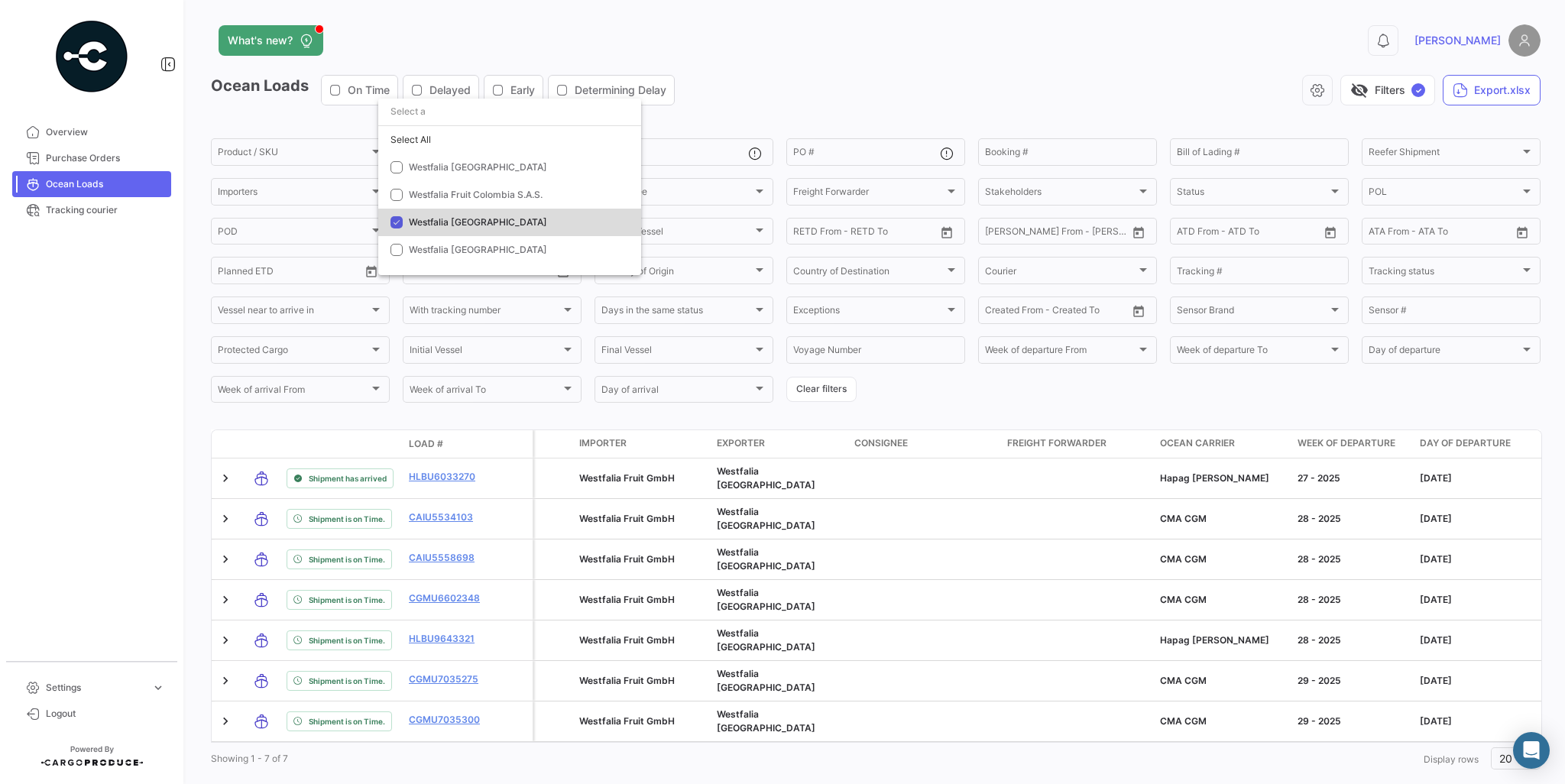 click on "Westfalia [GEOGRAPHIC_DATA]" at bounding box center [516, 222] 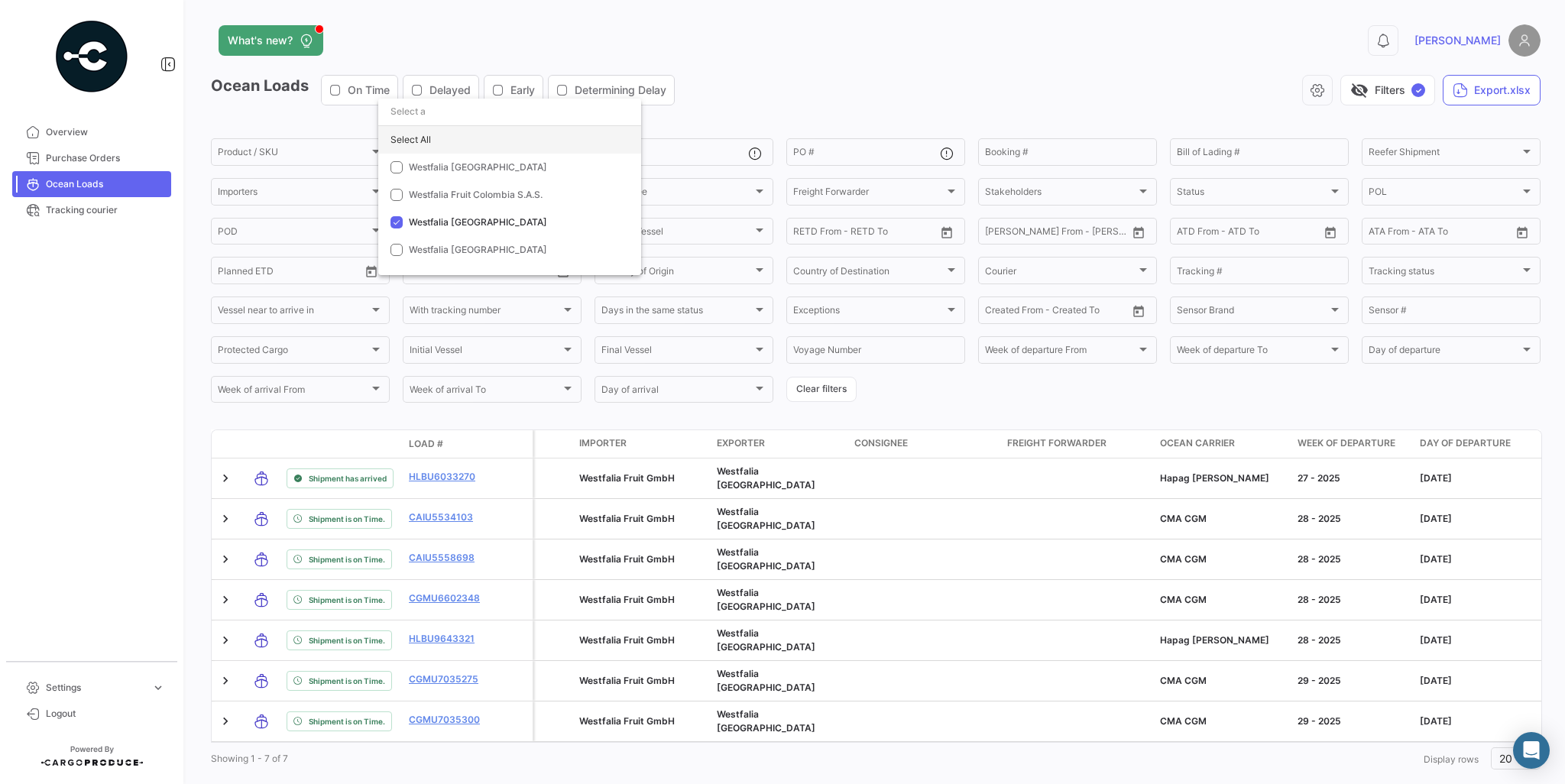 click on "Select All" 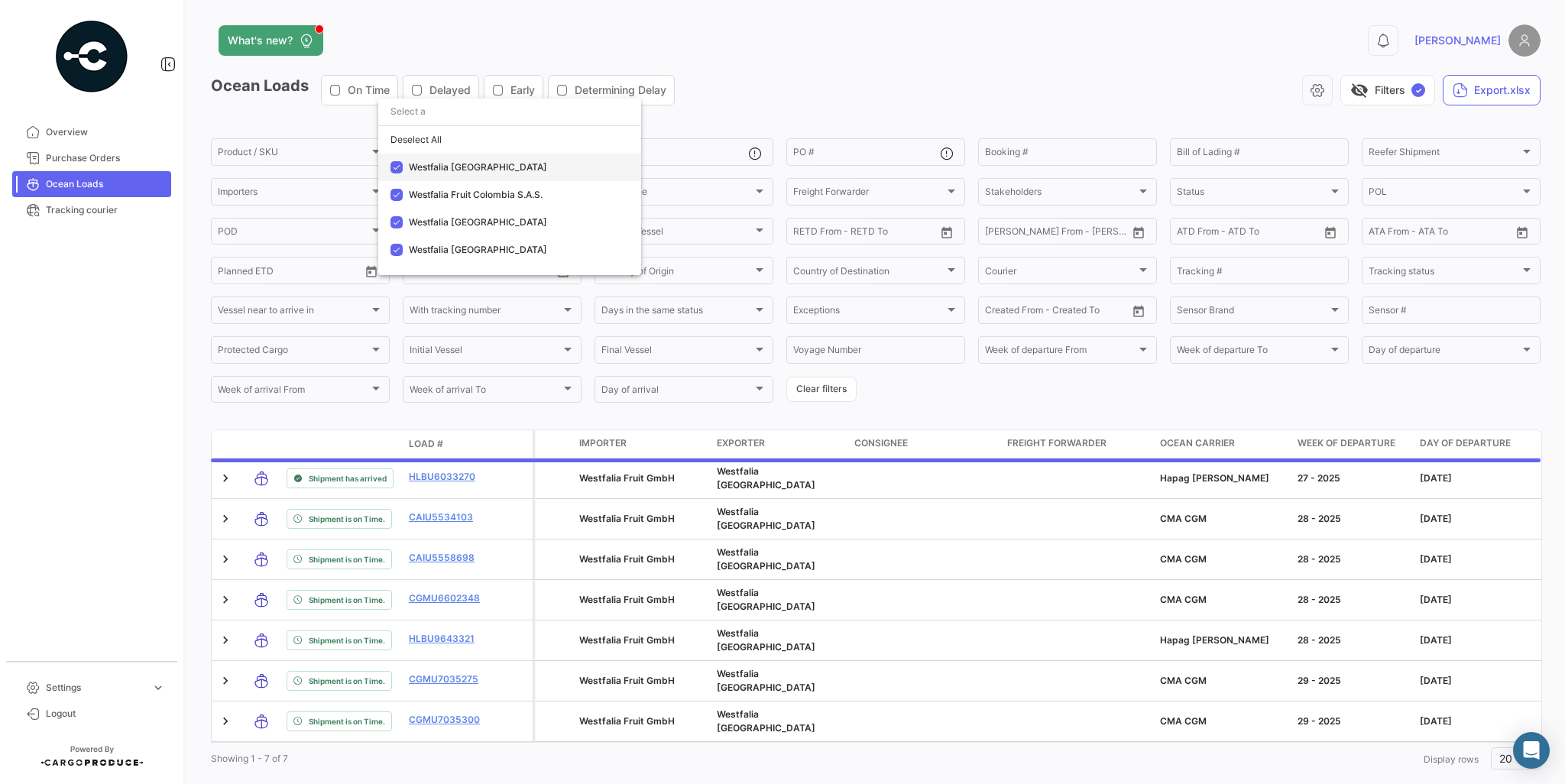click on "Westfalia [GEOGRAPHIC_DATA]" at bounding box center [478, 167] 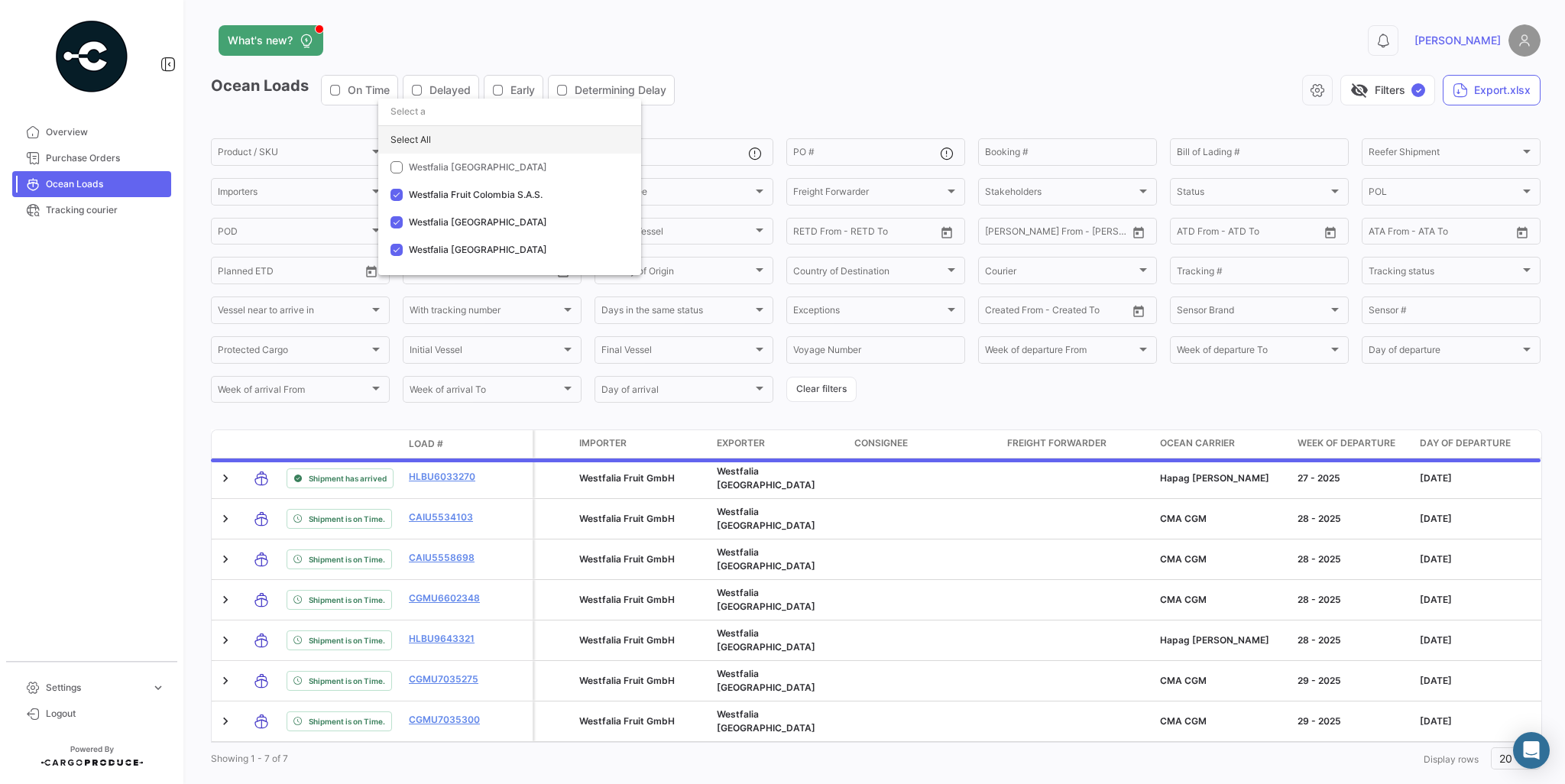 click on "Select All" 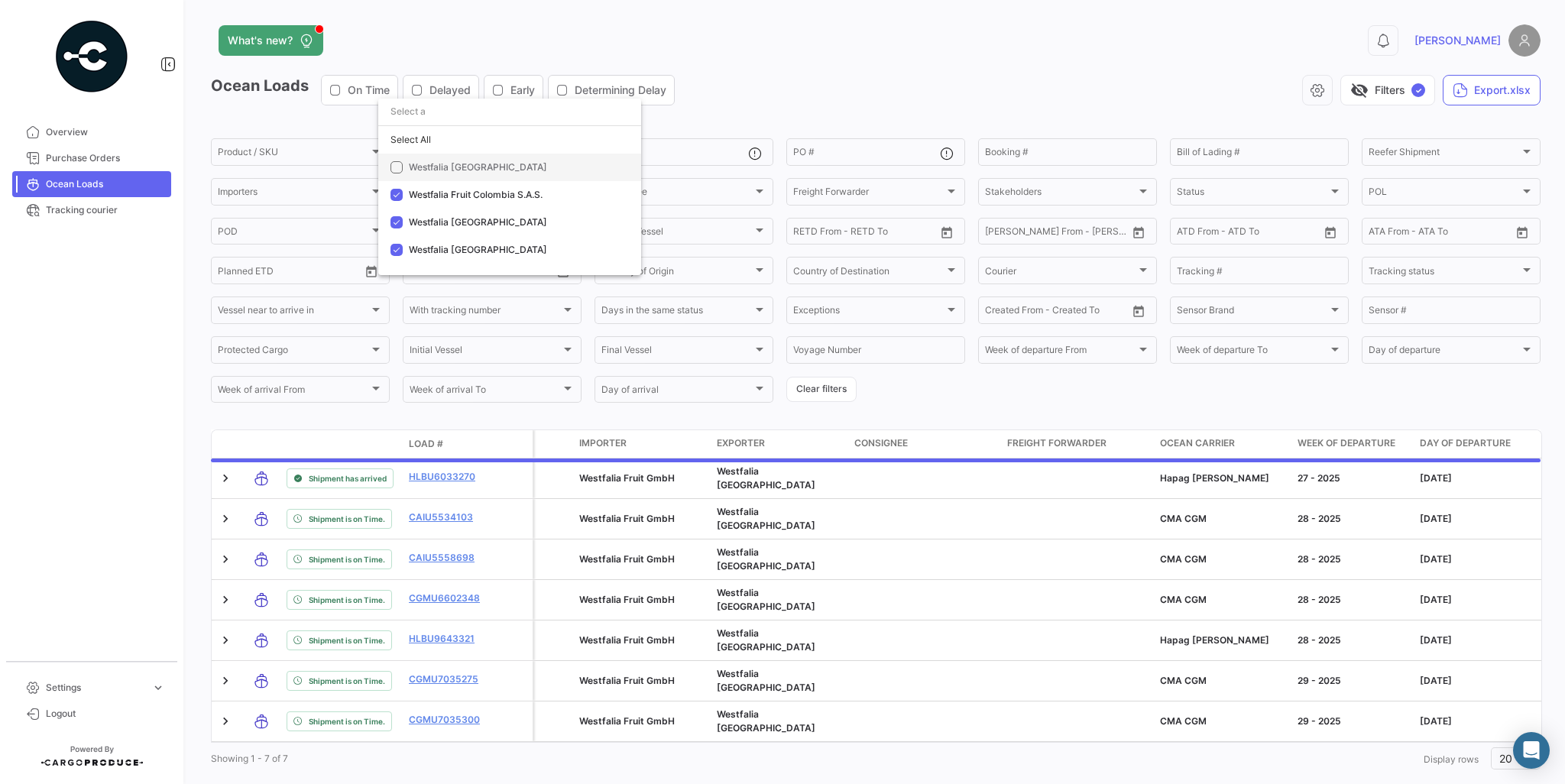 click on "Westfalia [GEOGRAPHIC_DATA]" at bounding box center [478, 167] 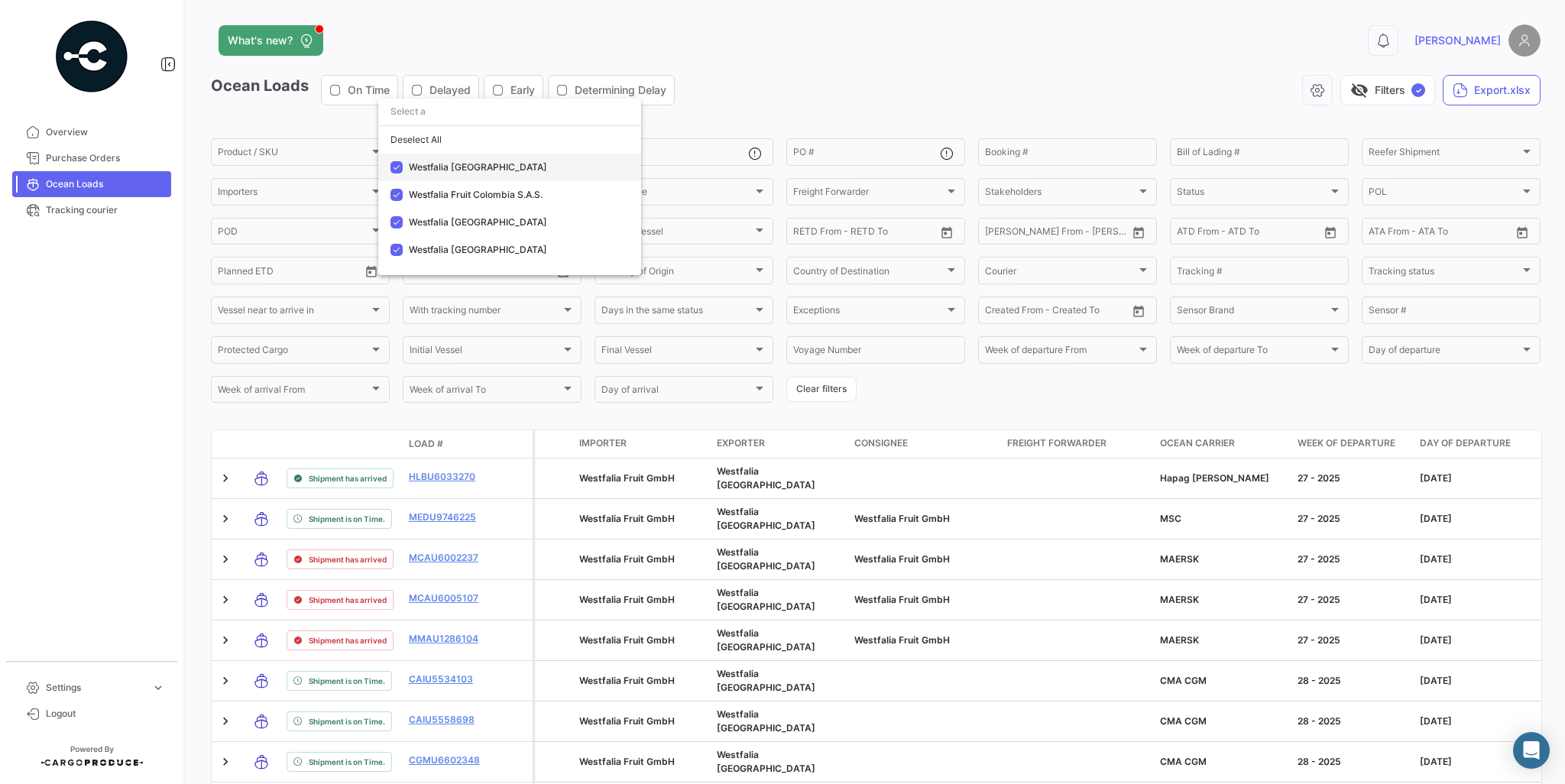 click on "Westfalia [GEOGRAPHIC_DATA]" at bounding box center (478, 167) 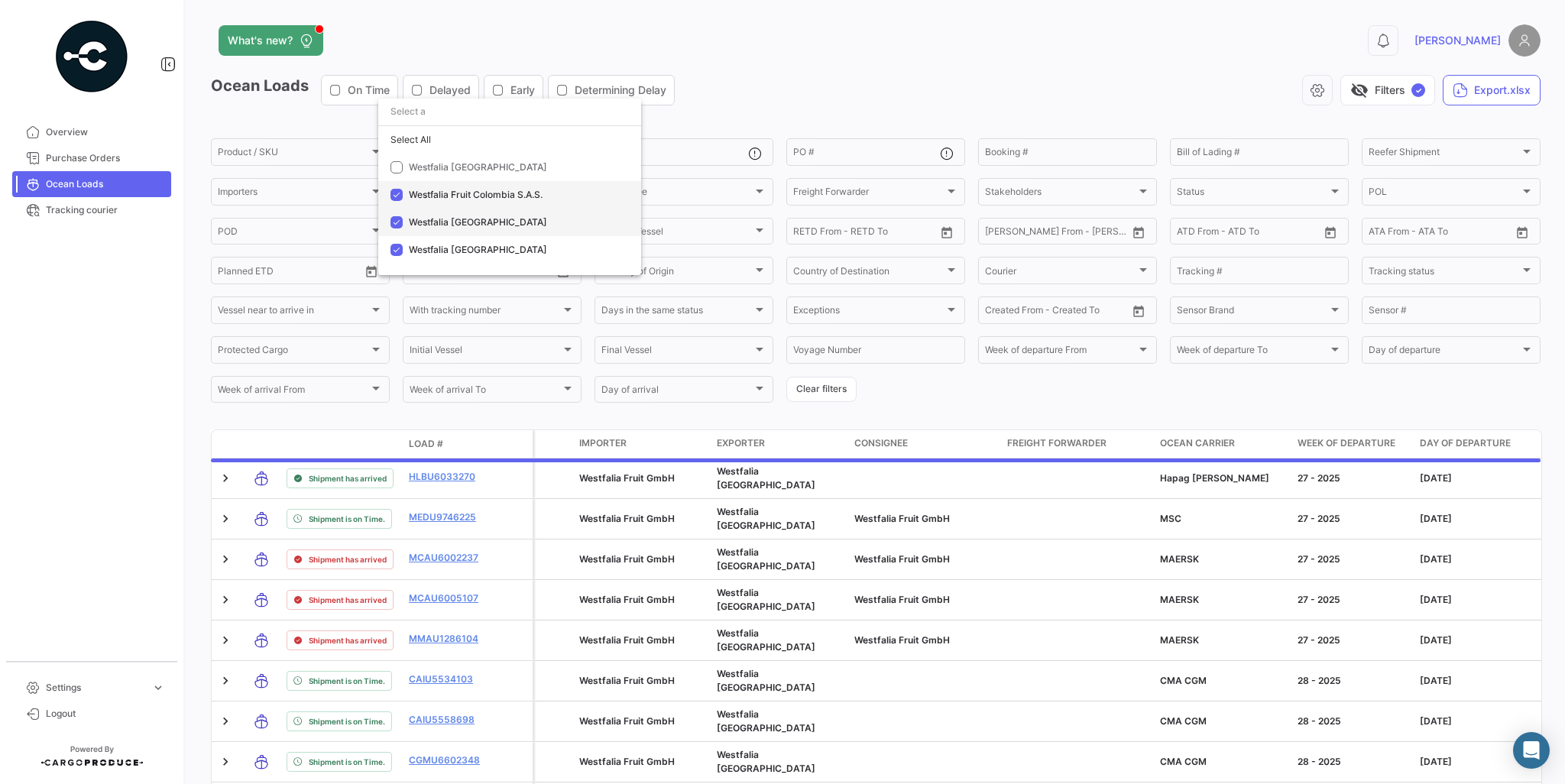click on "Westfalia Fruit Colombia S.A.S." at bounding box center [510, 195] 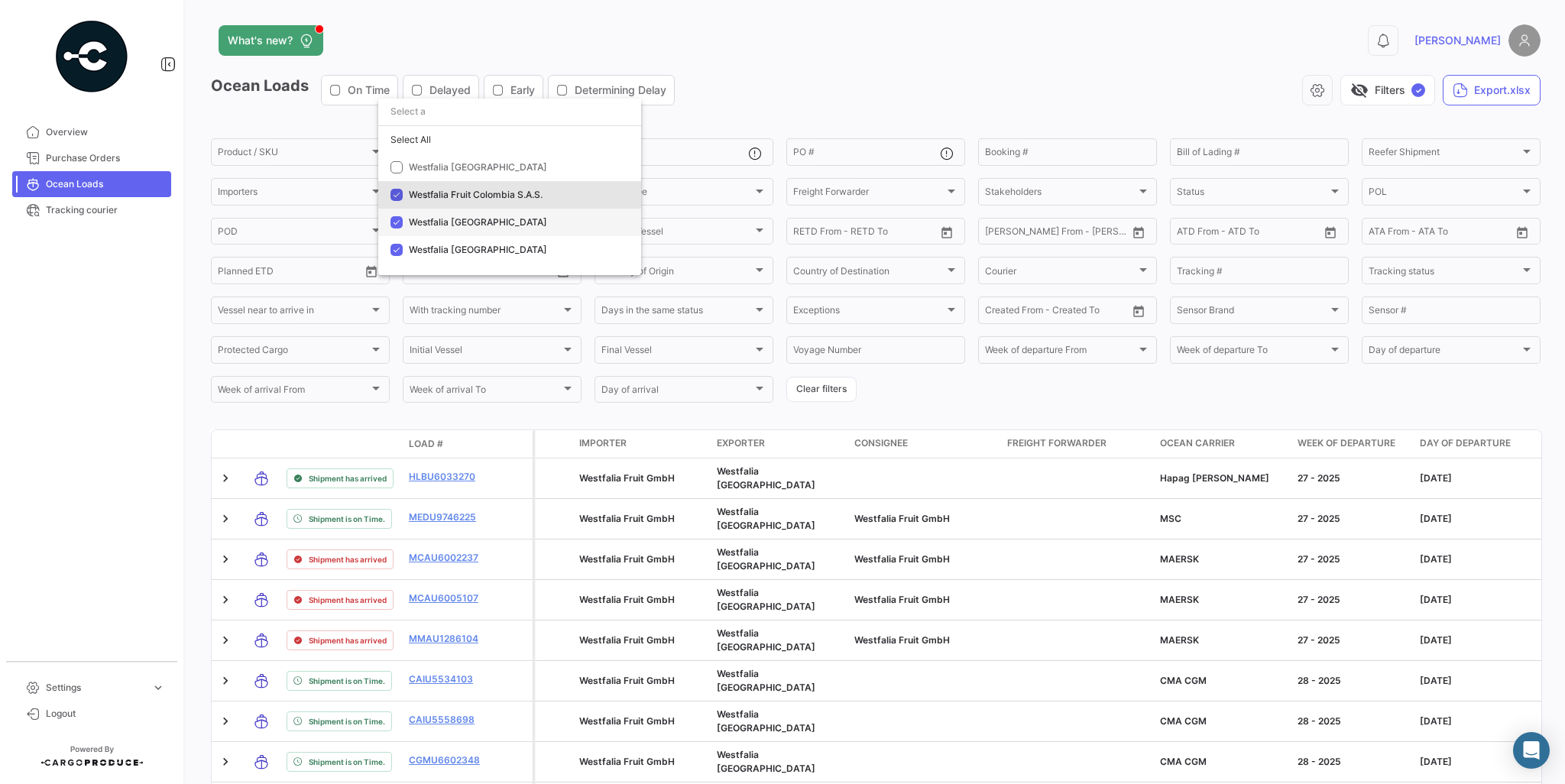 click on "Westfalia [GEOGRAPHIC_DATA]" at bounding box center (478, 222) 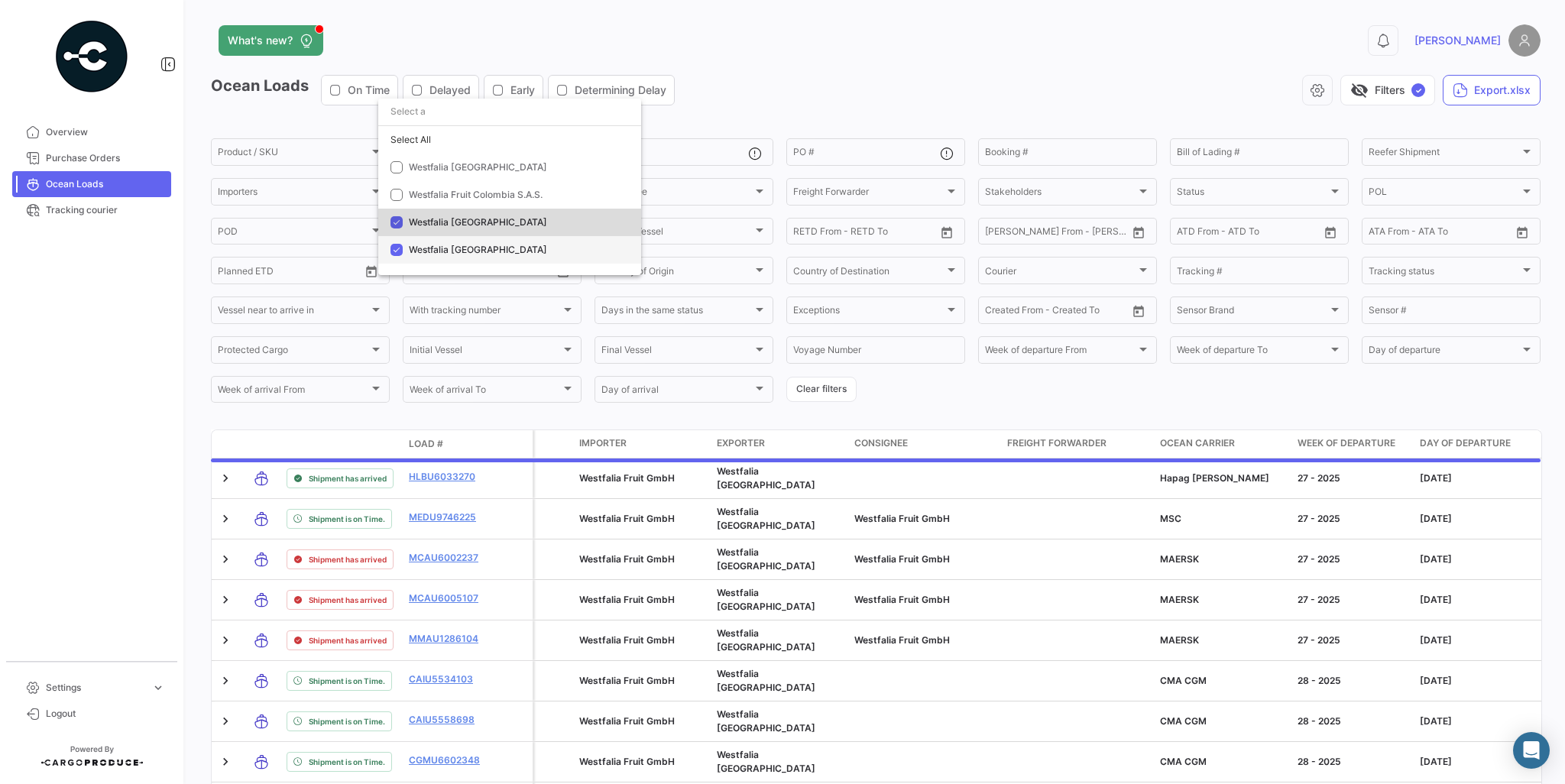drag, startPoint x: 418, startPoint y: 259, endPoint x: 417, endPoint y: 233, distance: 26.0192 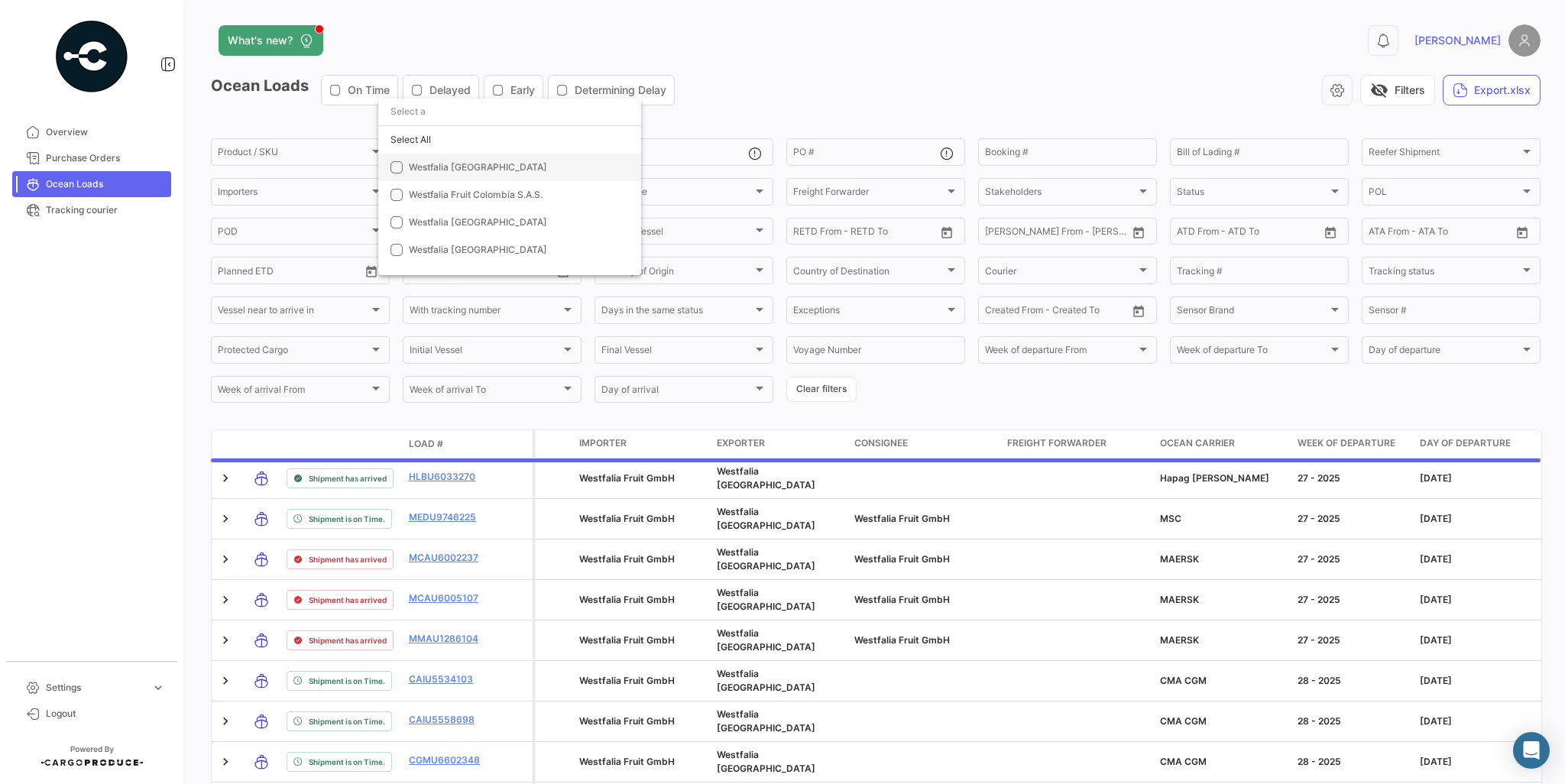 click on "Westfalia [GEOGRAPHIC_DATA]" at bounding box center (478, 167) 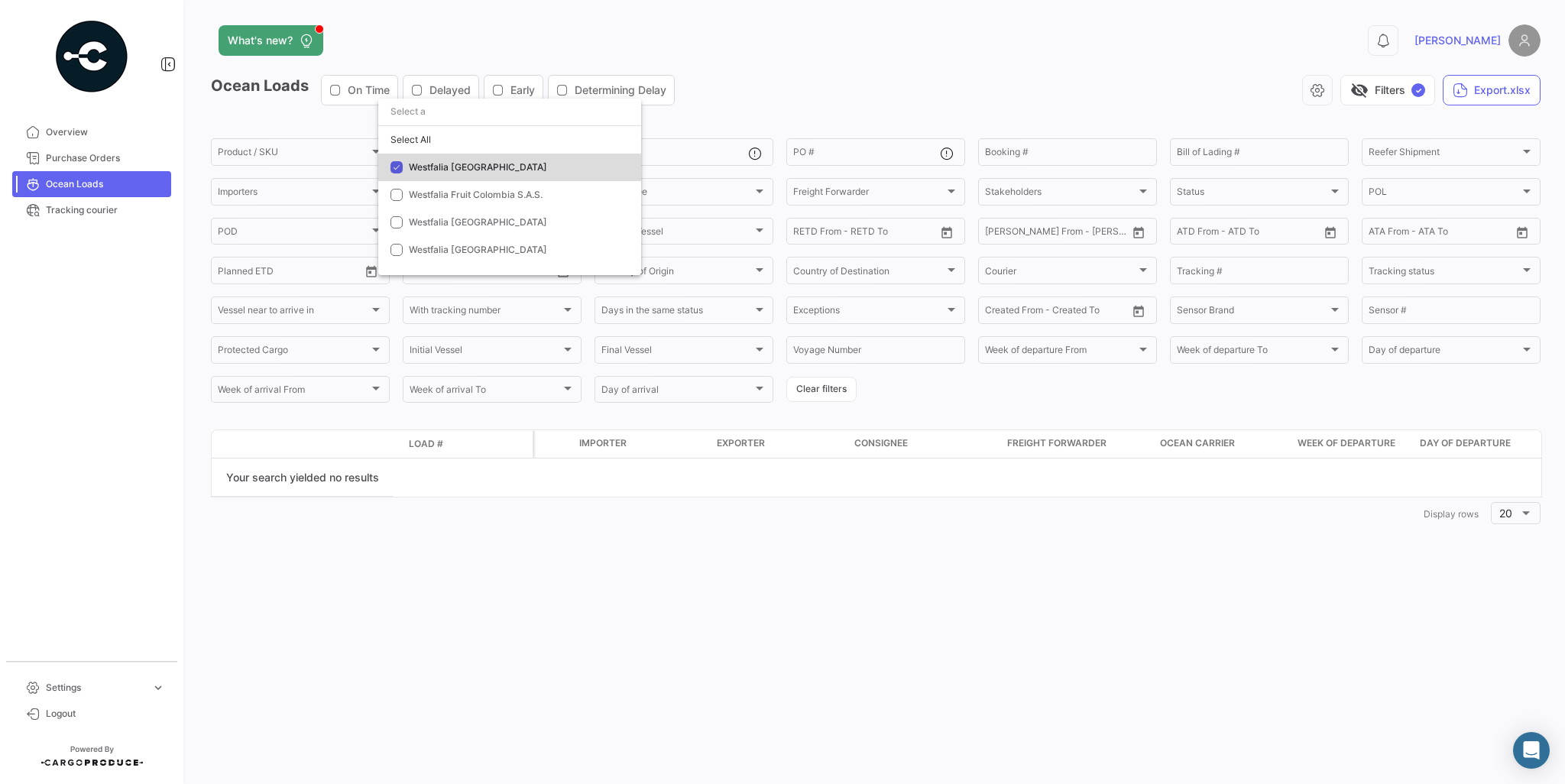 click on "Westfalia [GEOGRAPHIC_DATA]" at bounding box center (516, 167) 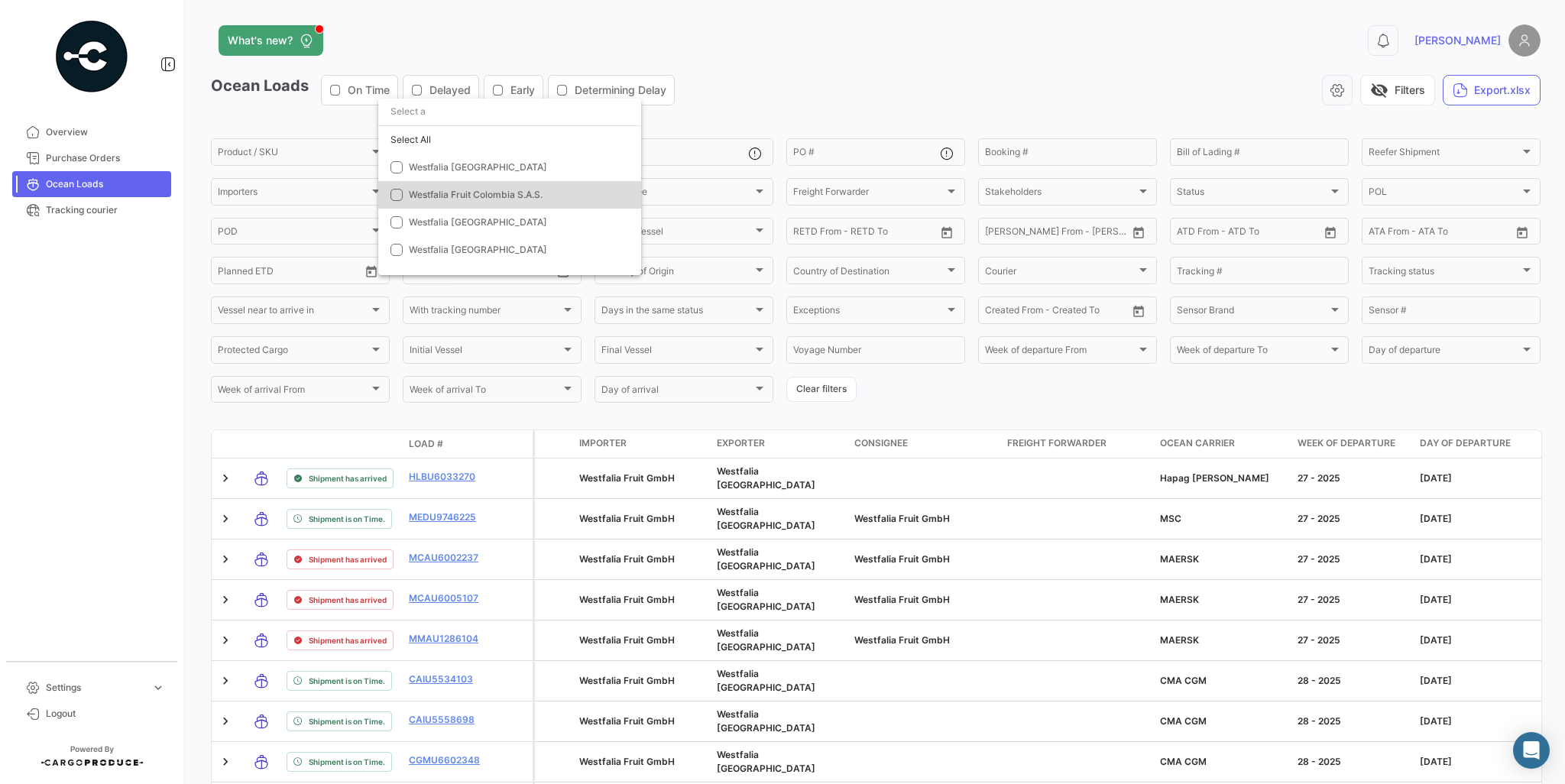 click on "Westfalia Fruit Colombia S.A.S." at bounding box center (516, 195) 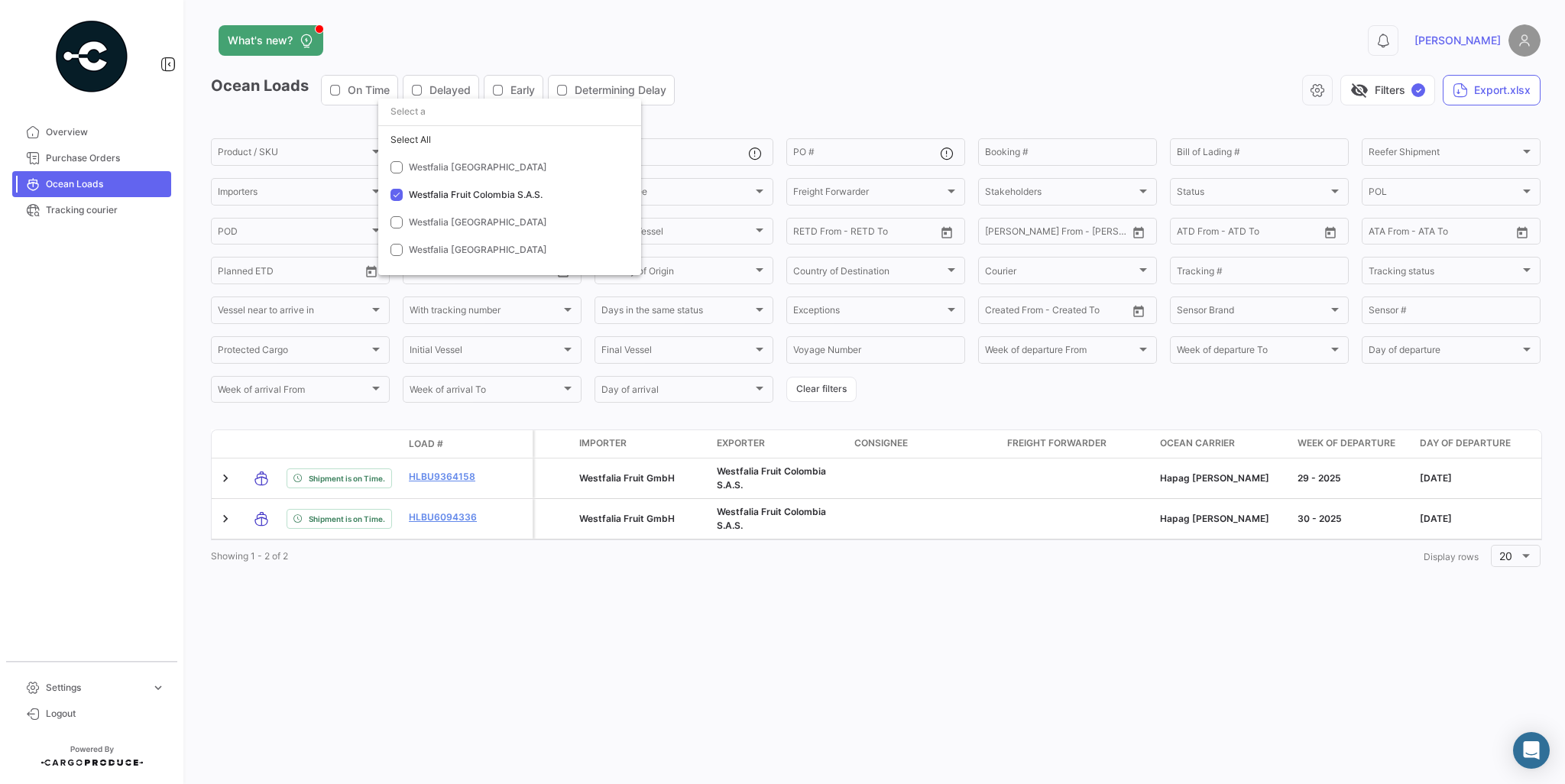 drag, startPoint x: 402, startPoint y: 476, endPoint x: 498, endPoint y: 479, distance: 96.04686 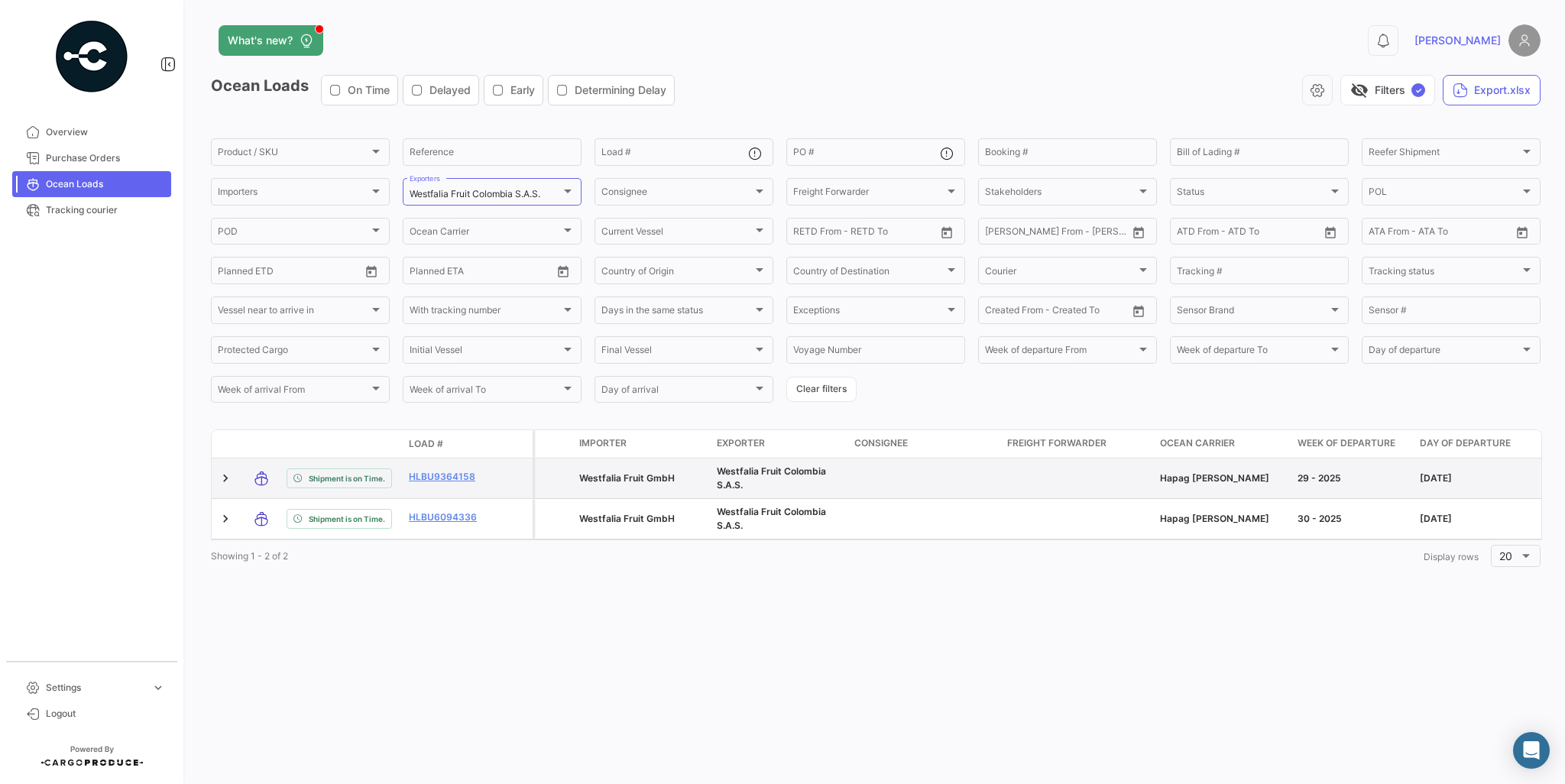 drag, startPoint x: 400, startPoint y: 478, endPoint x: 490, endPoint y: 483, distance: 90.13878 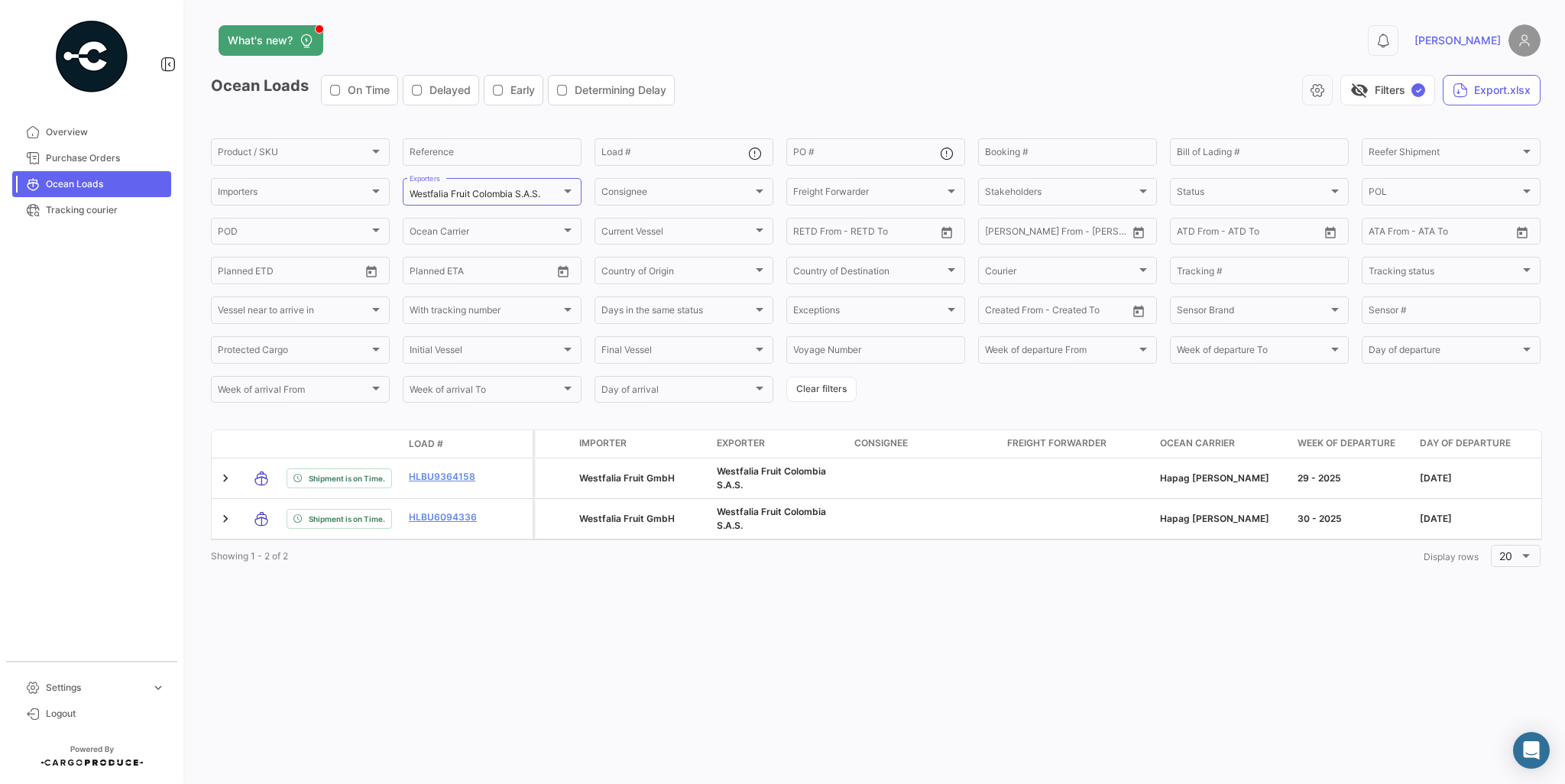 copy on "HLBU9364158" 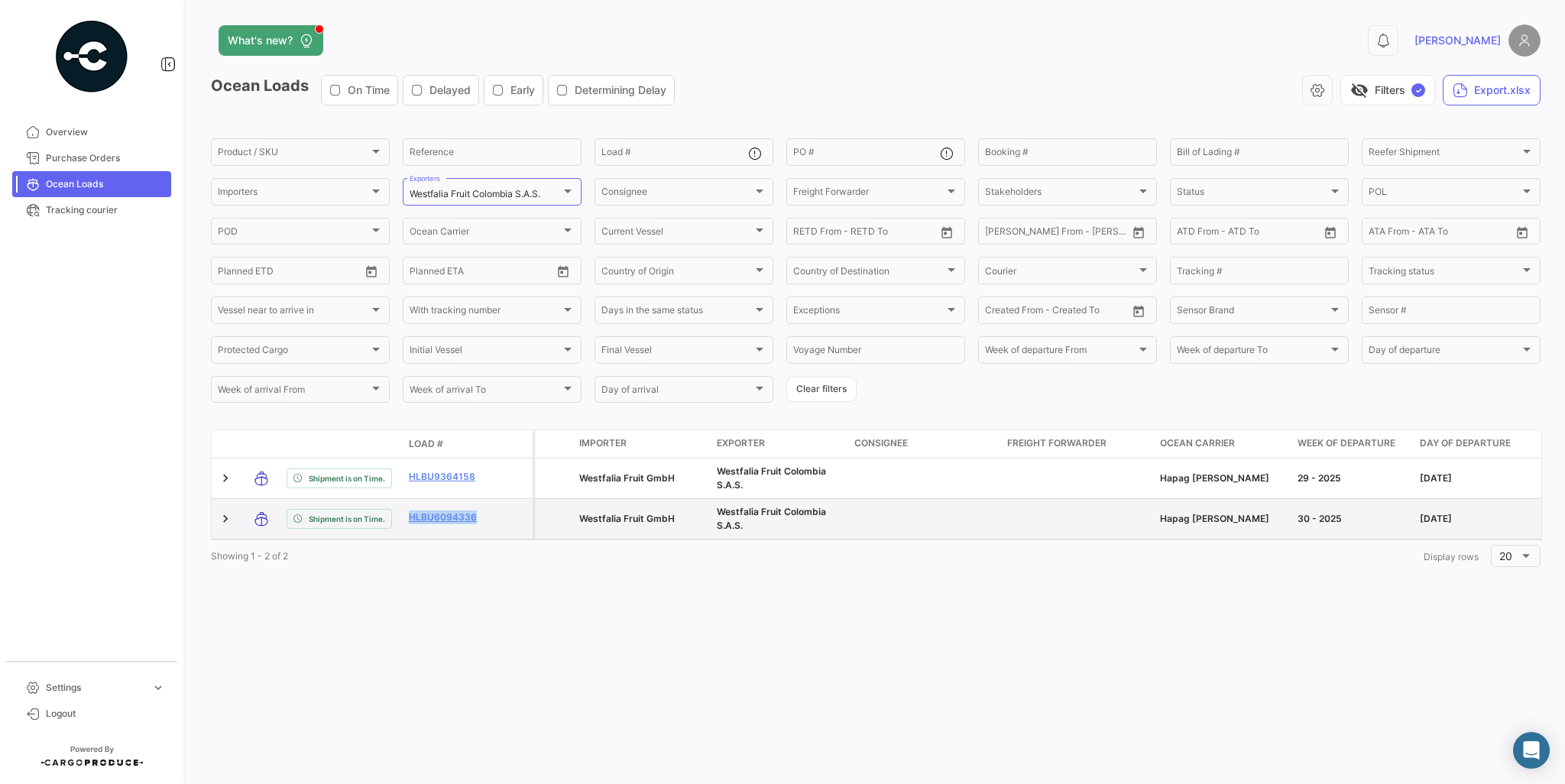 drag, startPoint x: 403, startPoint y: 522, endPoint x: 504, endPoint y: 520, distance: 101.0198 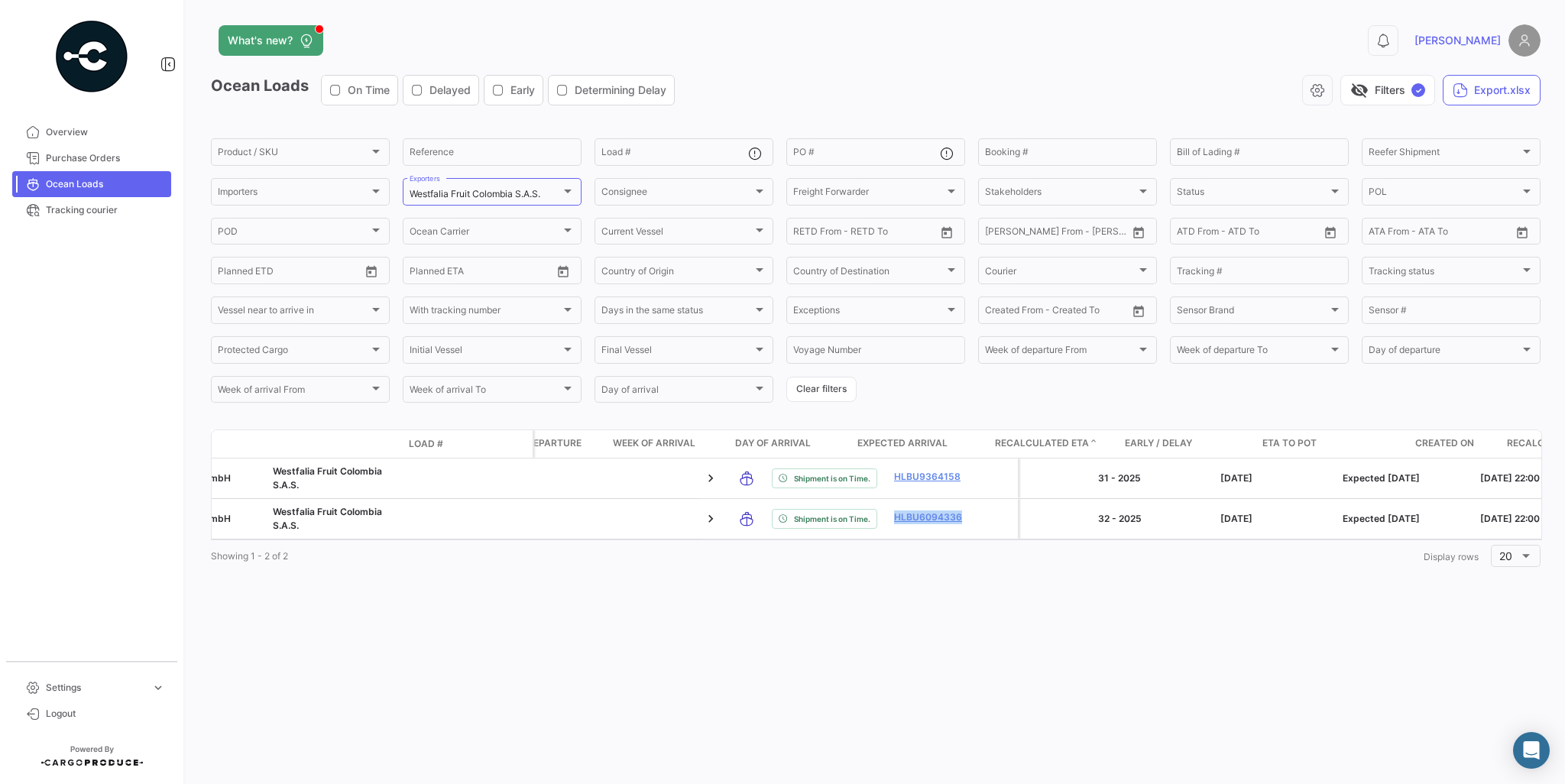 scroll, scrollTop: 0, scrollLeft: 0, axis: both 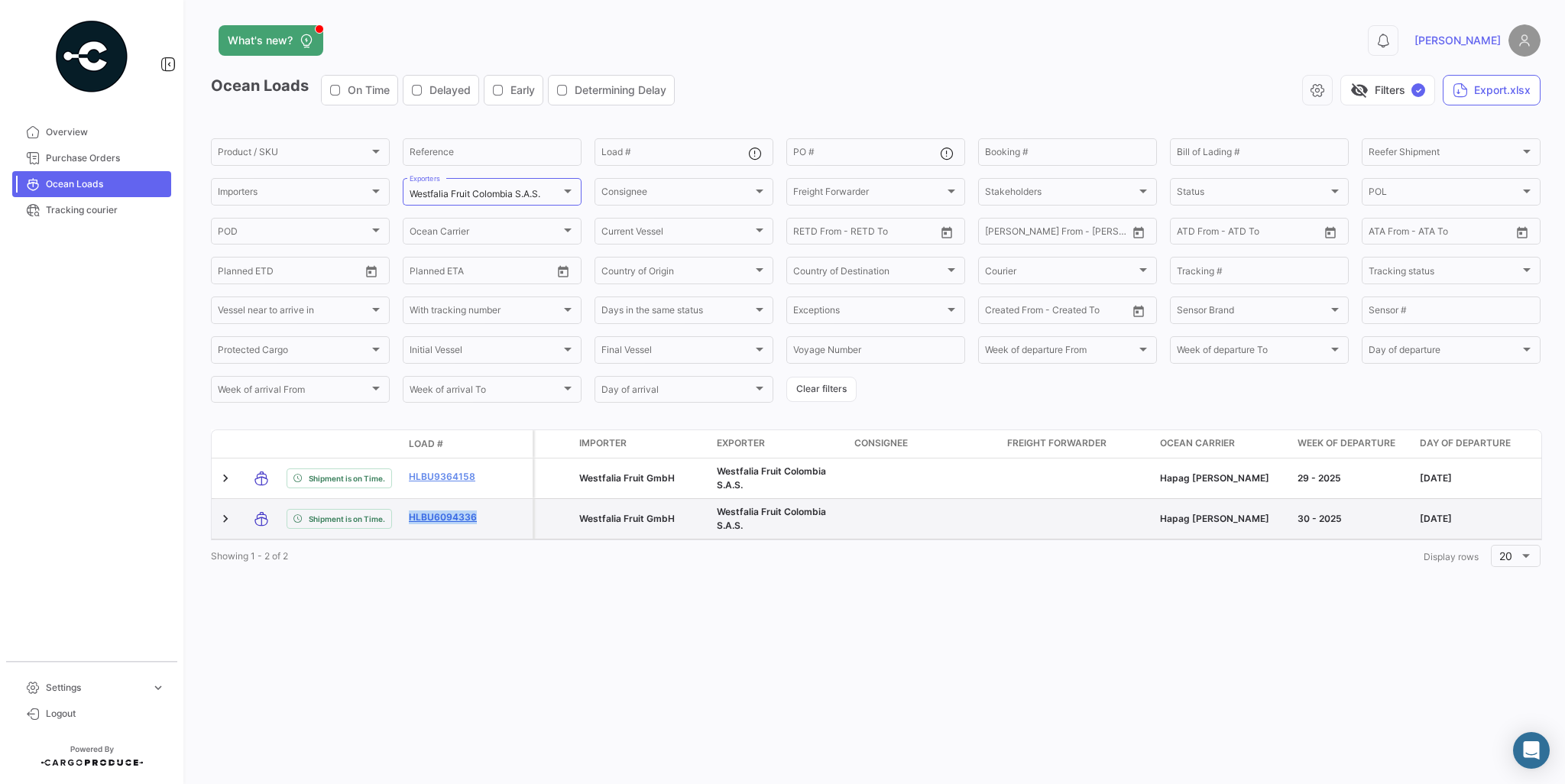 click on "HLBU6094336" 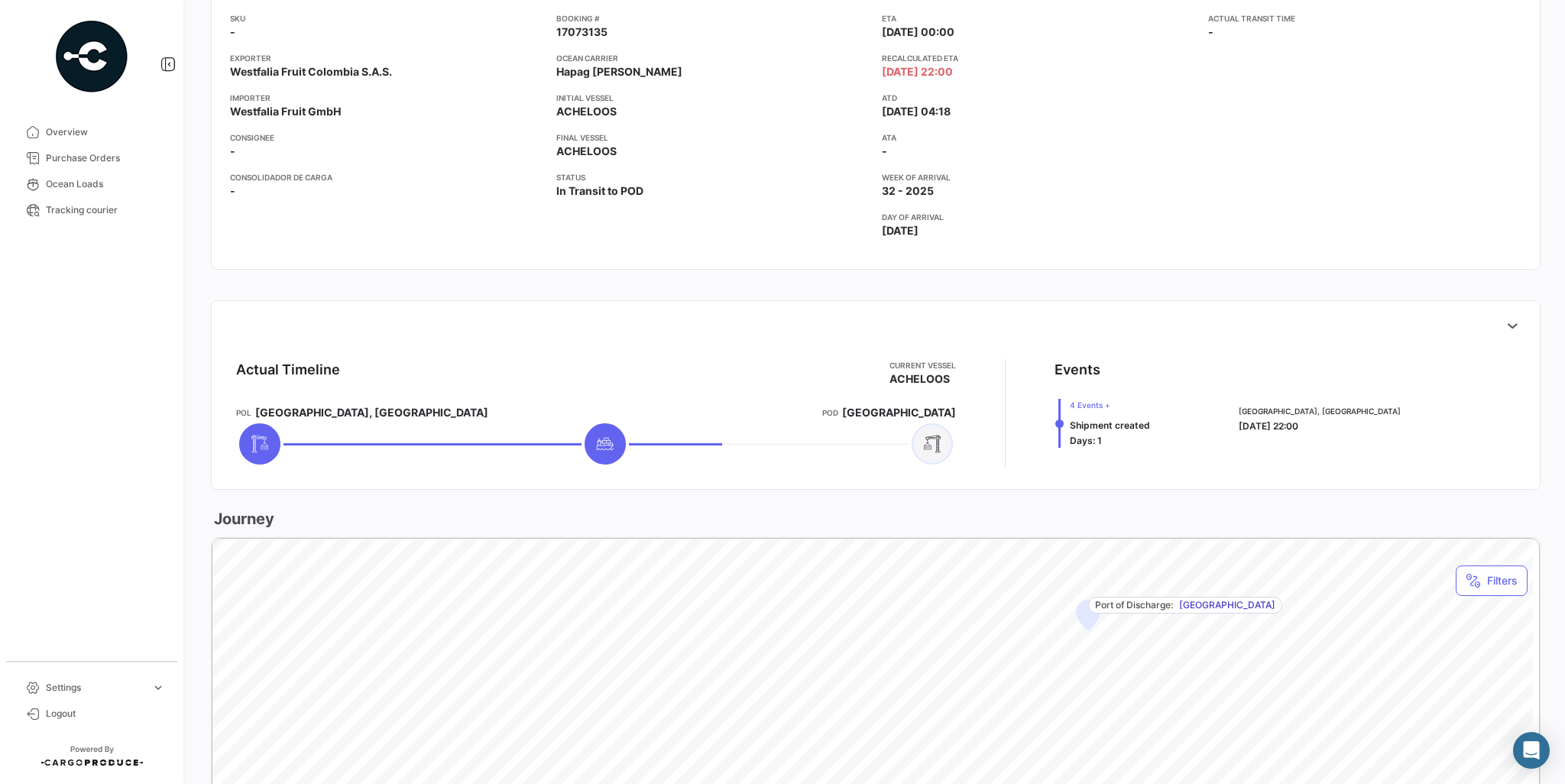 scroll, scrollTop: 0, scrollLeft: 0, axis: both 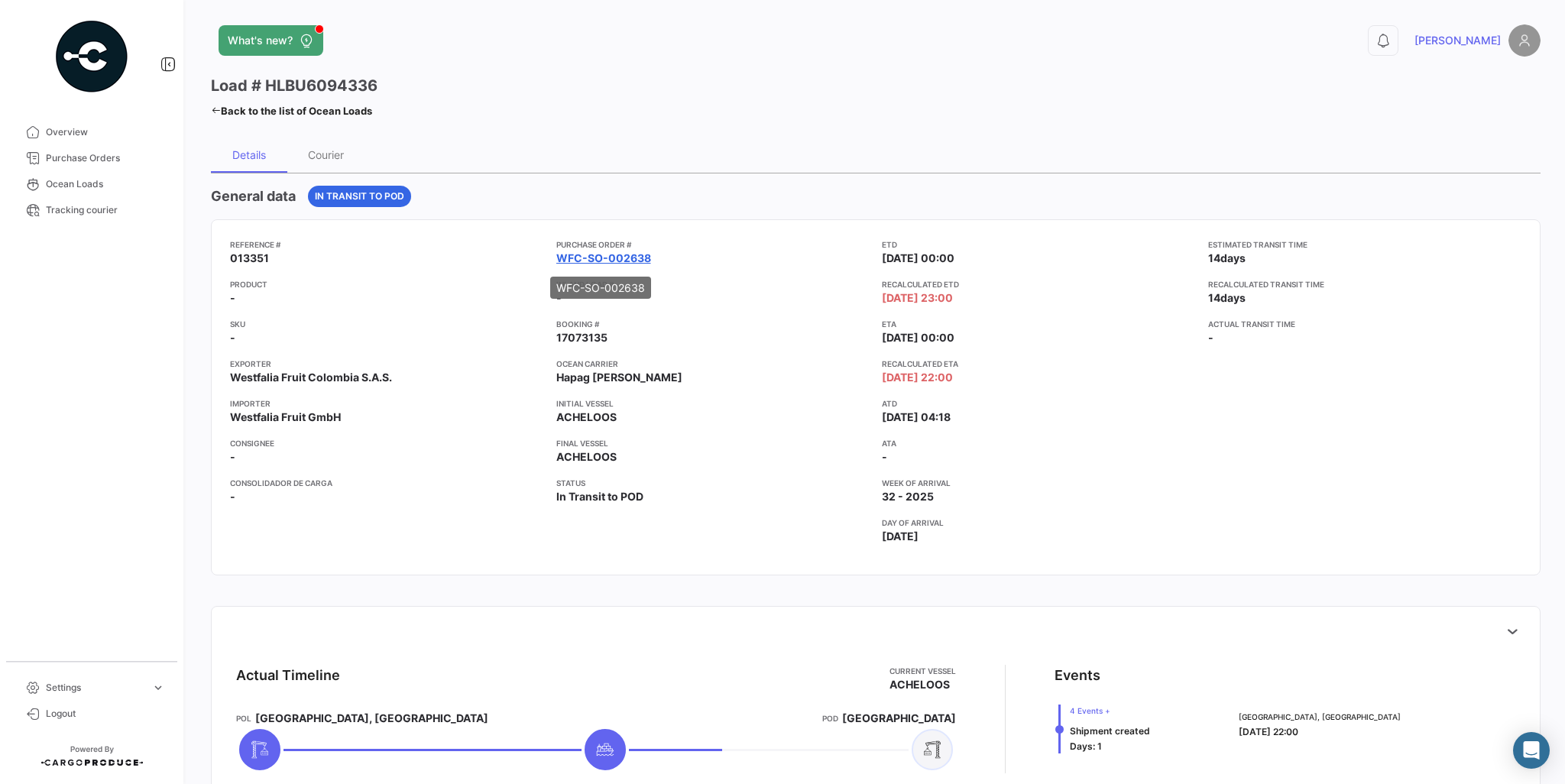 click on "WFC-SO-002638" at bounding box center [604, 258] 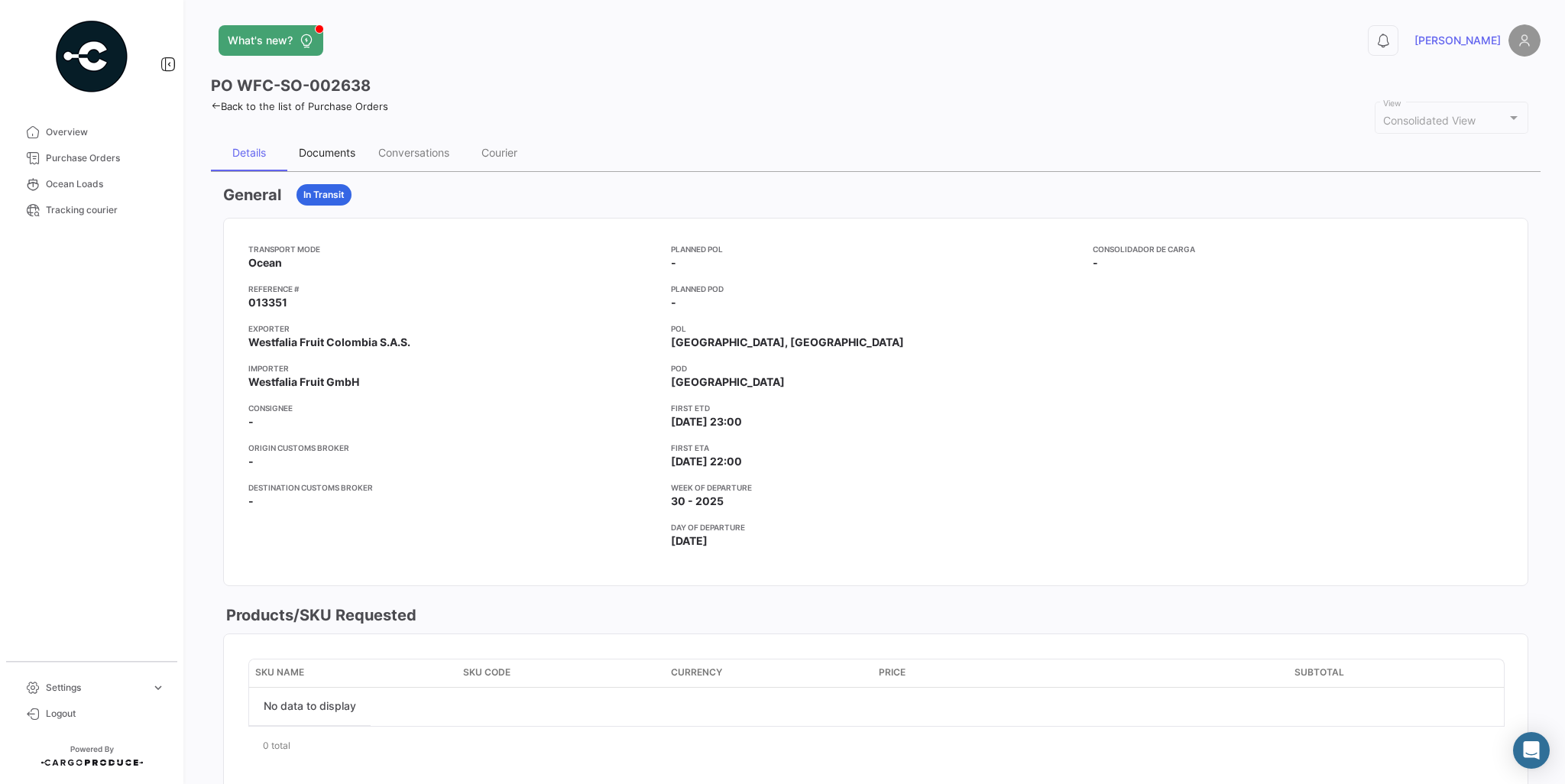 click on "Documents" at bounding box center [327, 153] 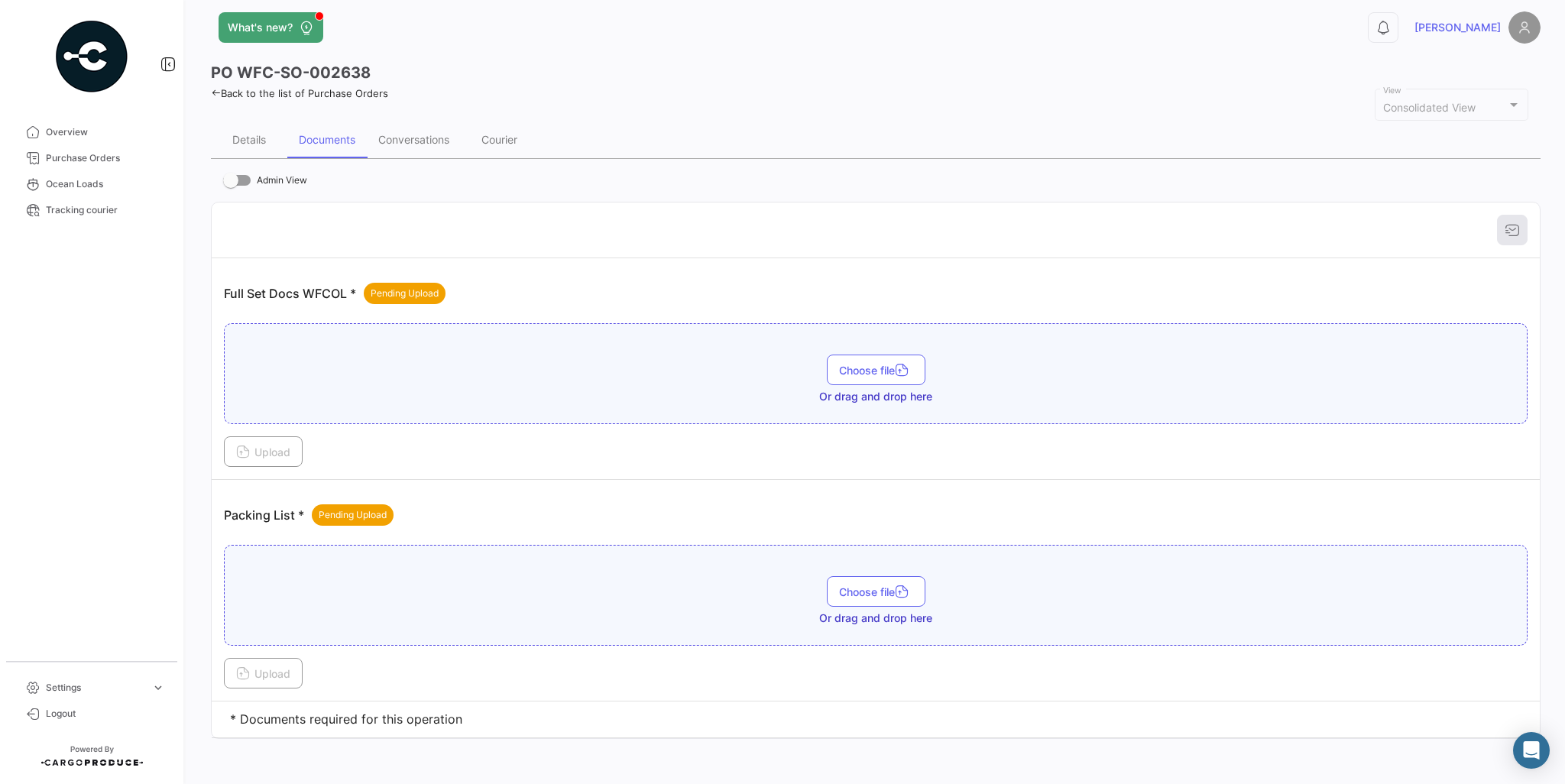 scroll, scrollTop: 0, scrollLeft: 0, axis: both 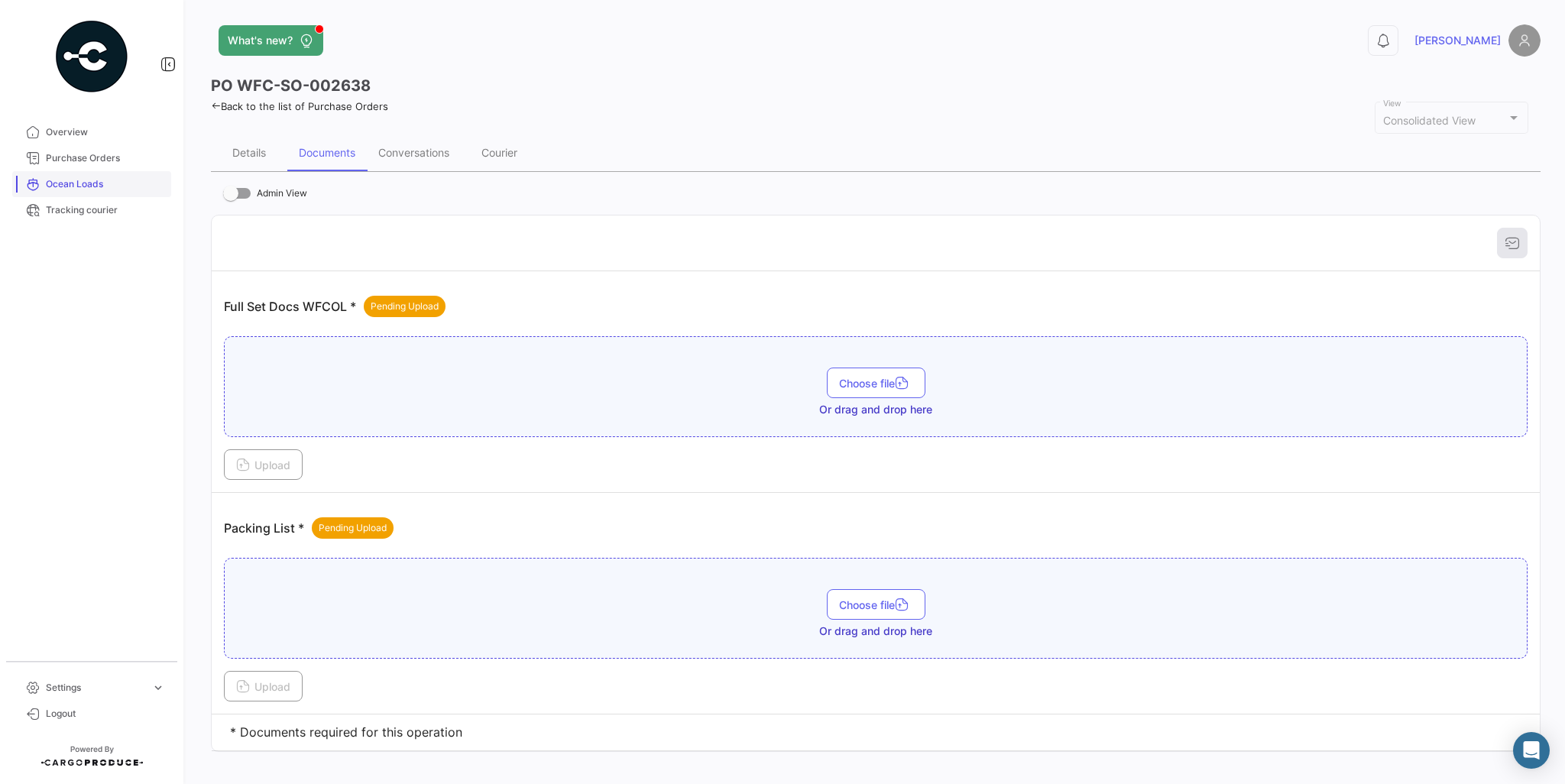 click on "Ocean Loads" at bounding box center [92, 184] 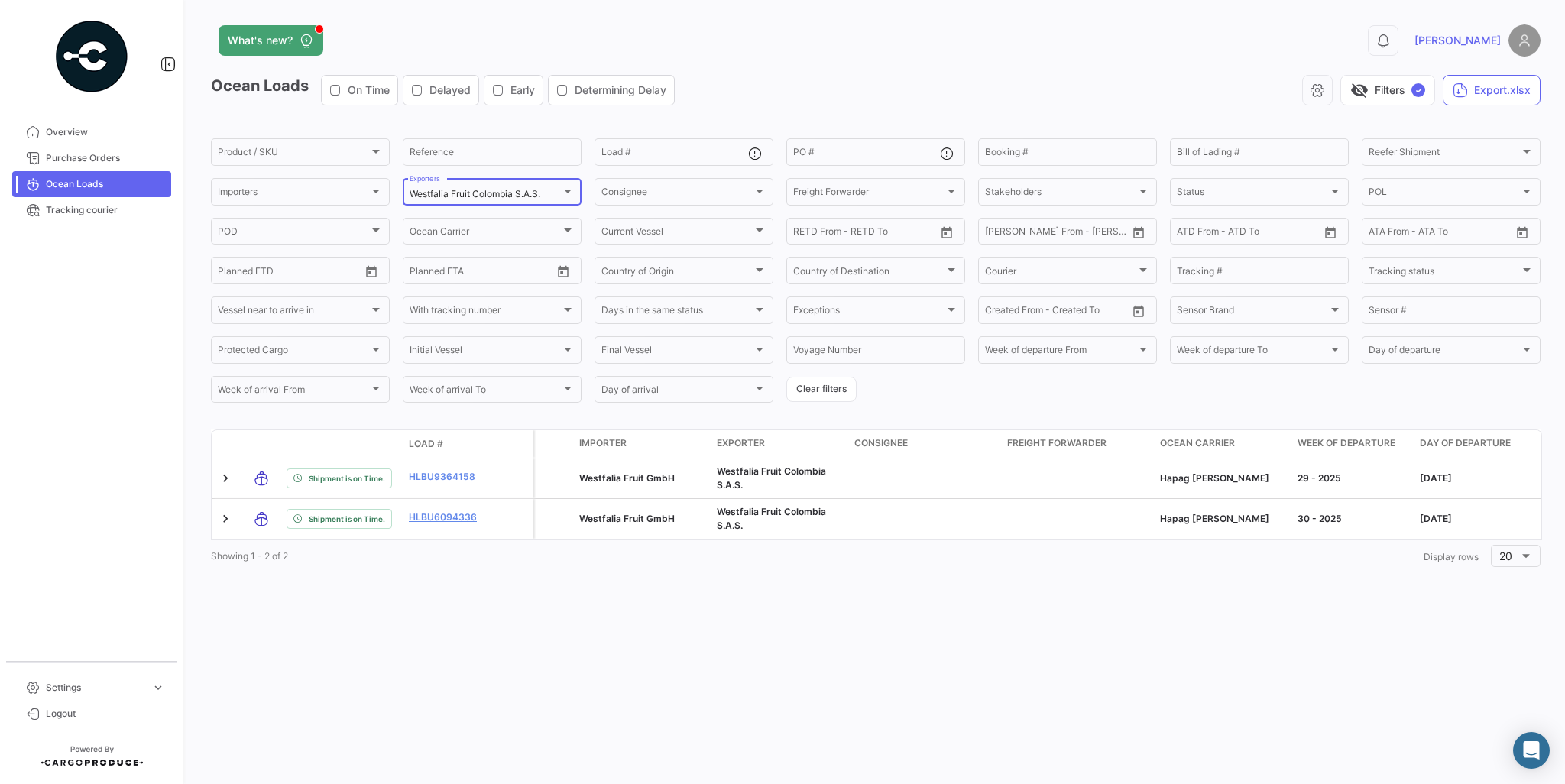 click on "Westfalia Fruit Colombia S.A.S." at bounding box center (475, 193) 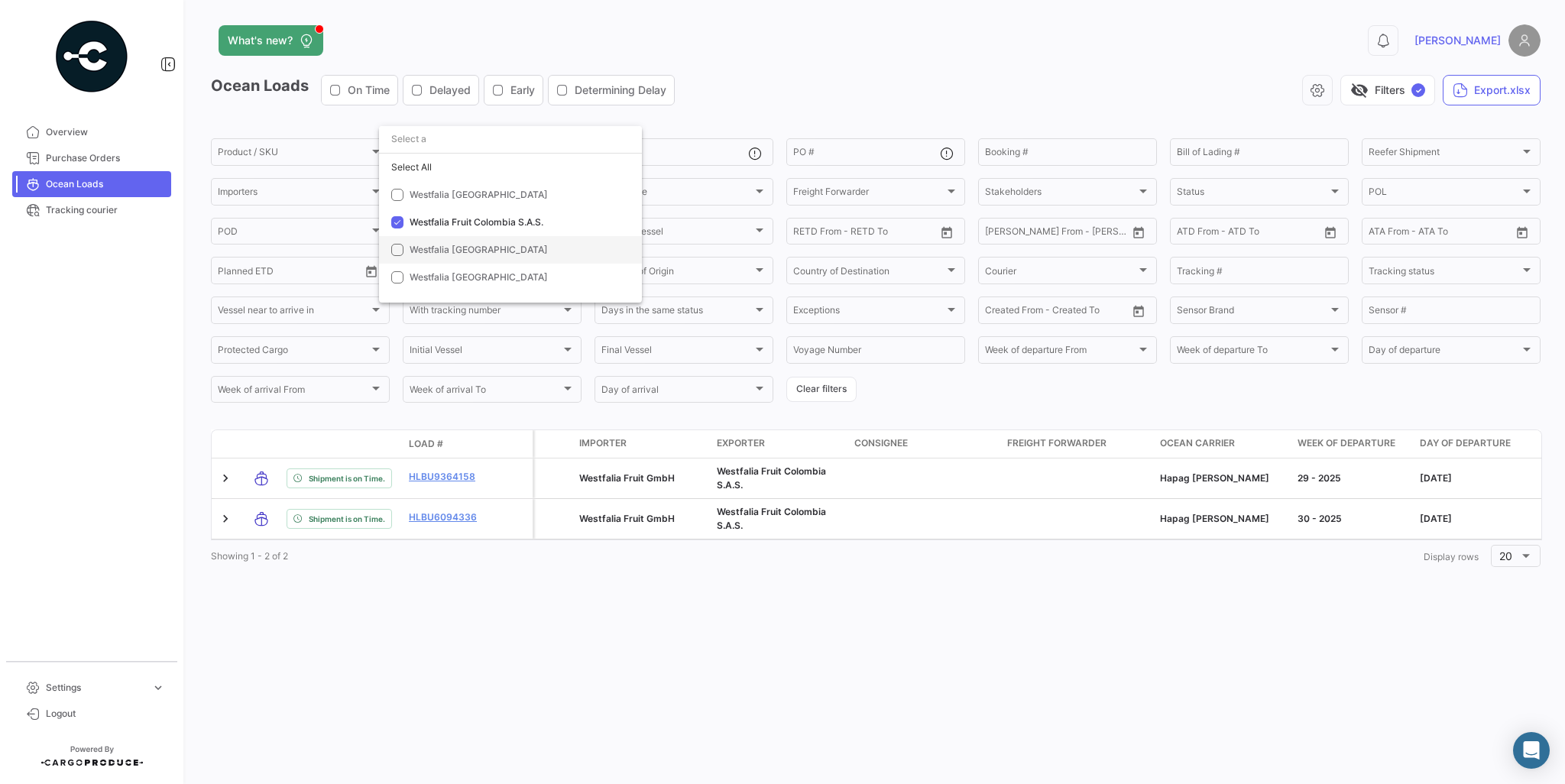 click on "Westfalia [GEOGRAPHIC_DATA]" at bounding box center (510, 250) 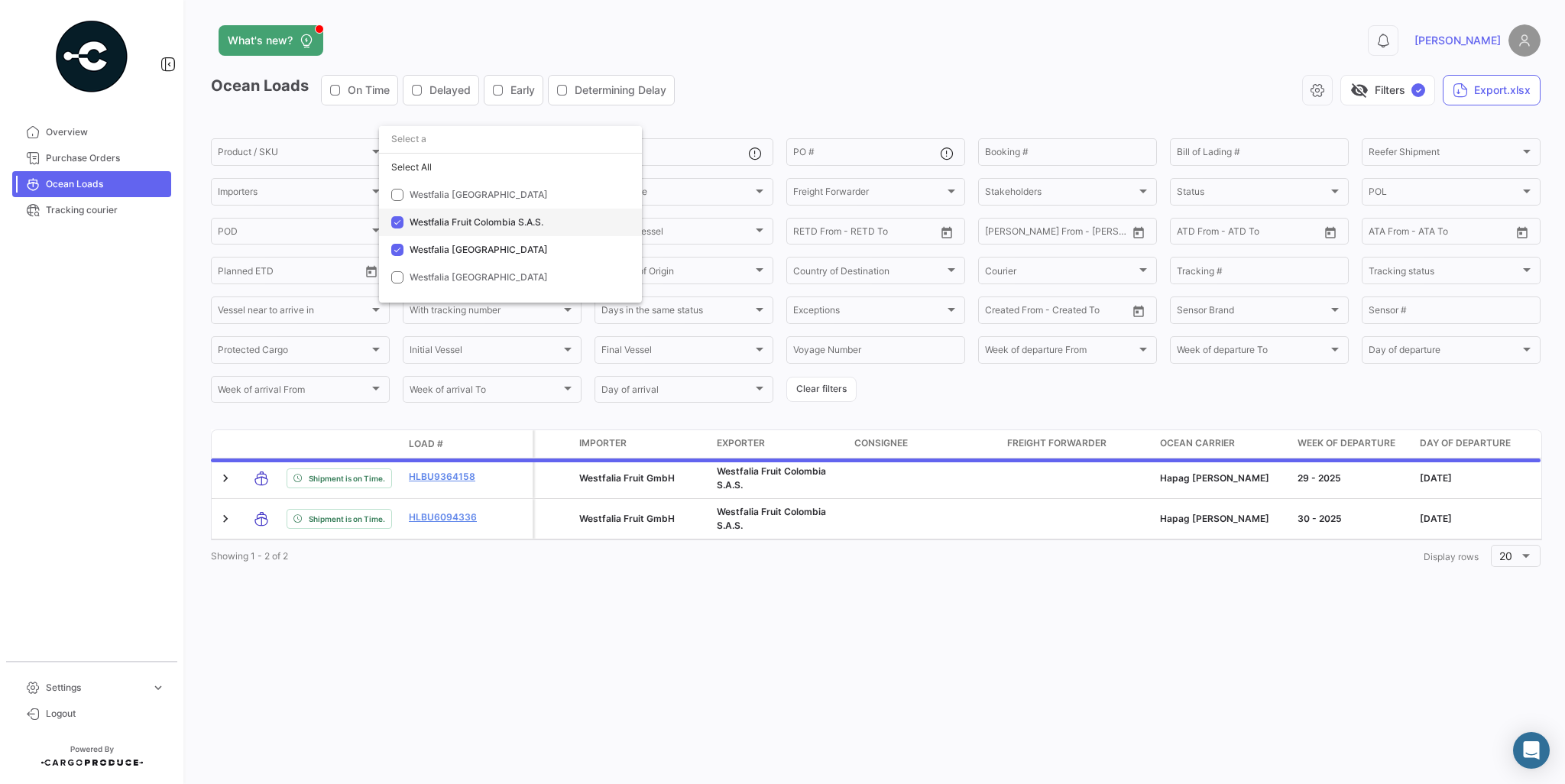 click on "Westfalia Fruit Colombia S.A.S." at bounding box center (517, 222) 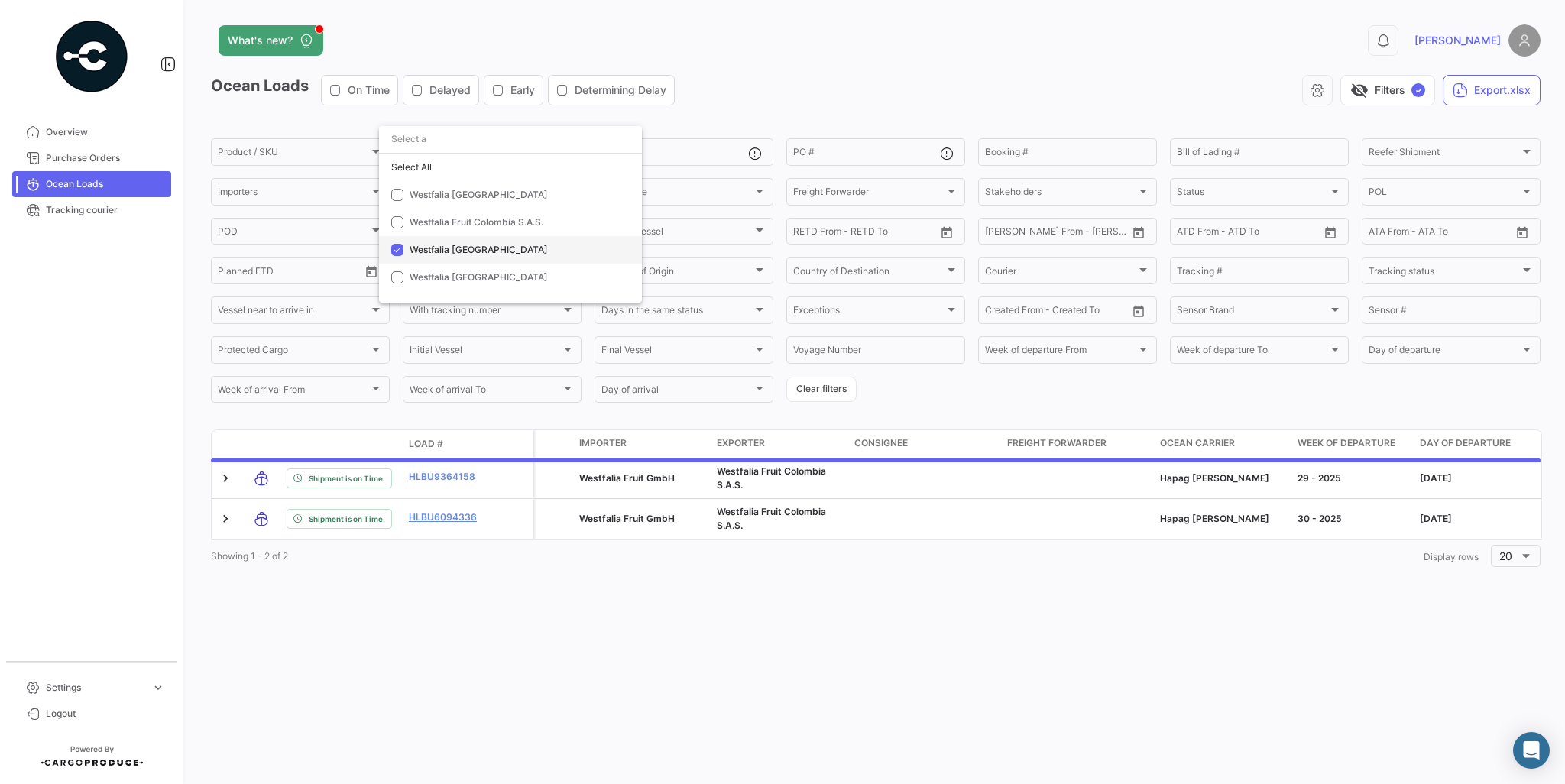 click on "Westfalia [GEOGRAPHIC_DATA]" at bounding box center [478, 249] 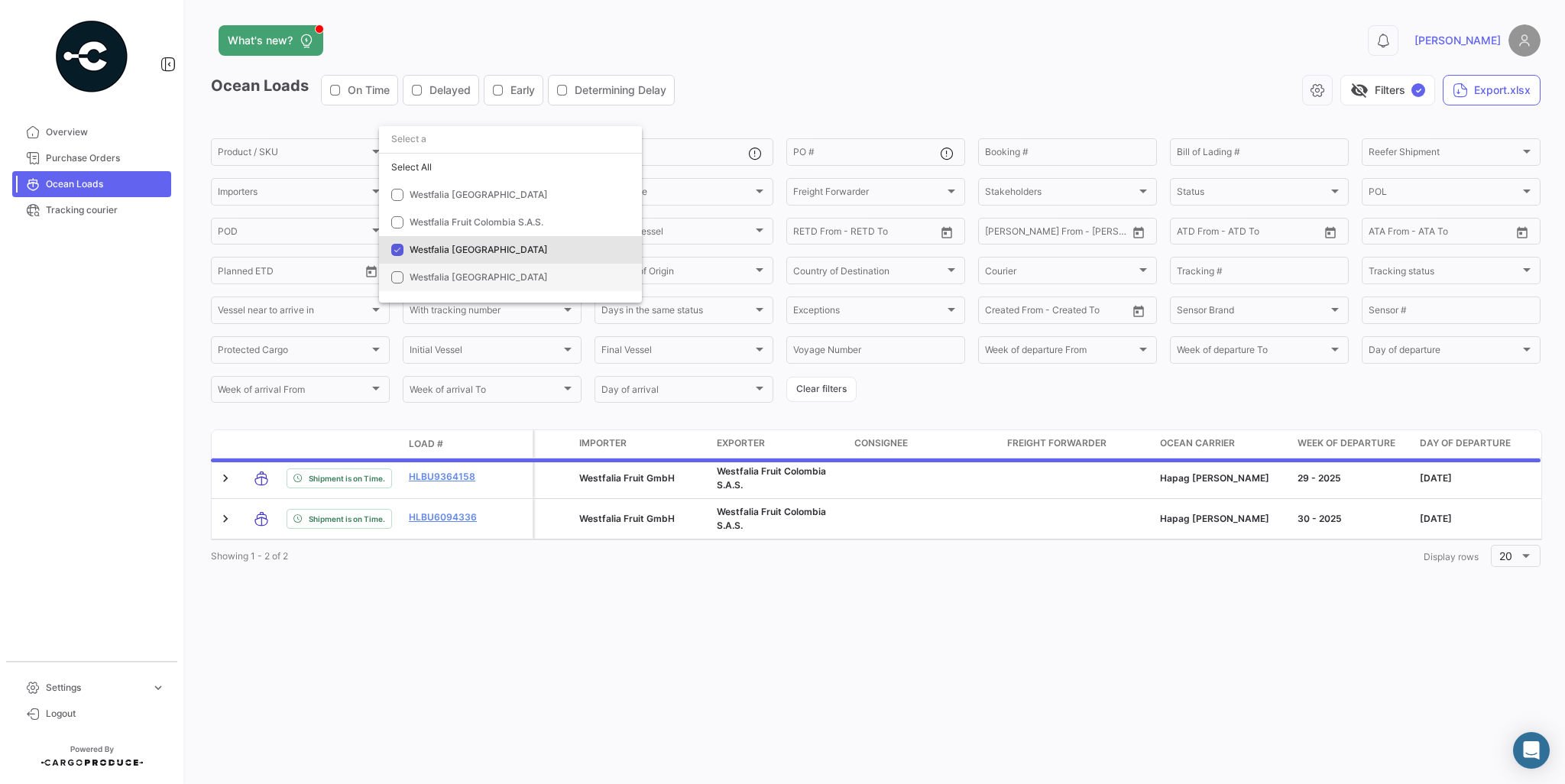 click on "Westfalia [GEOGRAPHIC_DATA]" at bounding box center [517, 277] 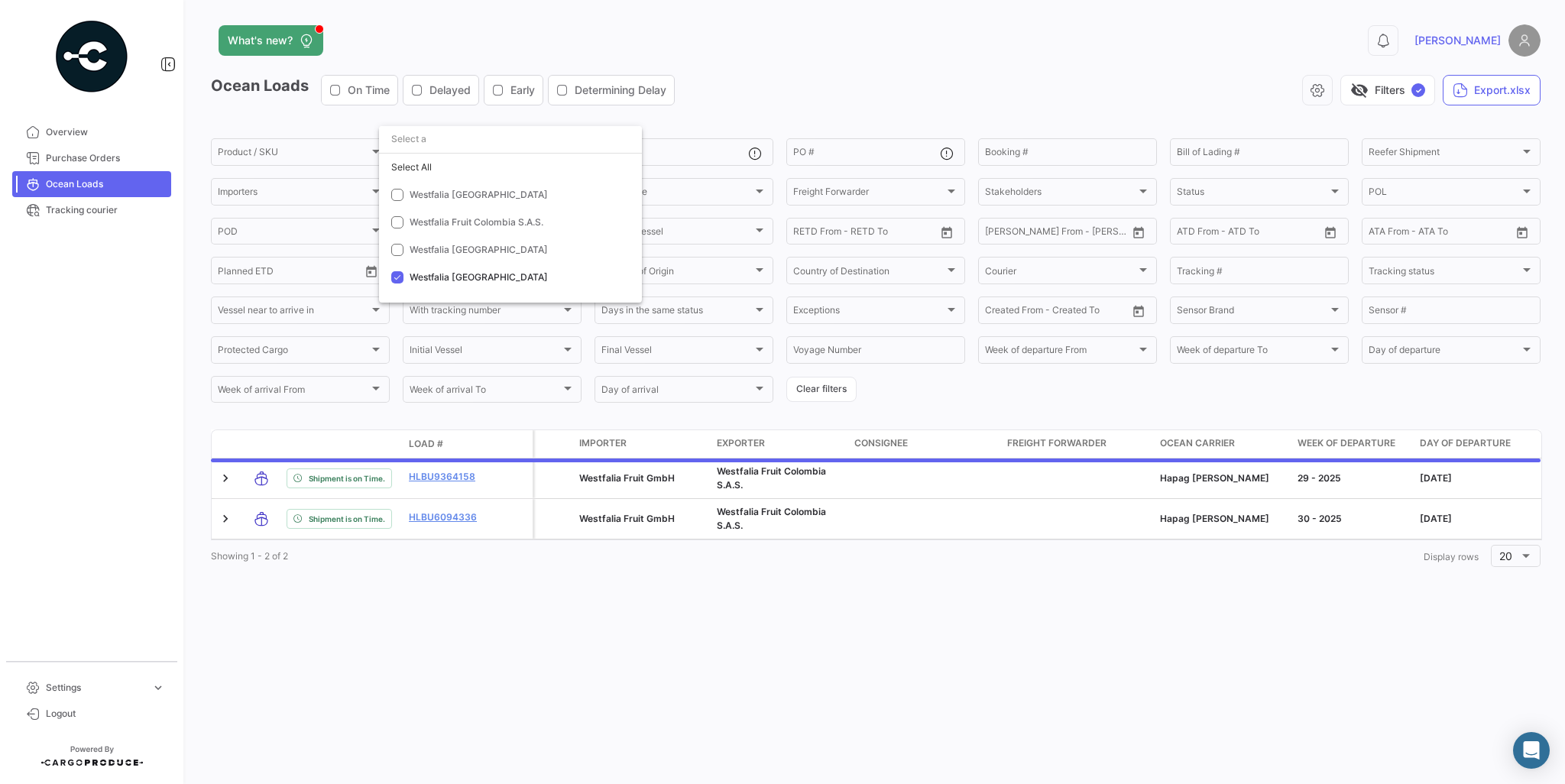 click at bounding box center [782, 392] 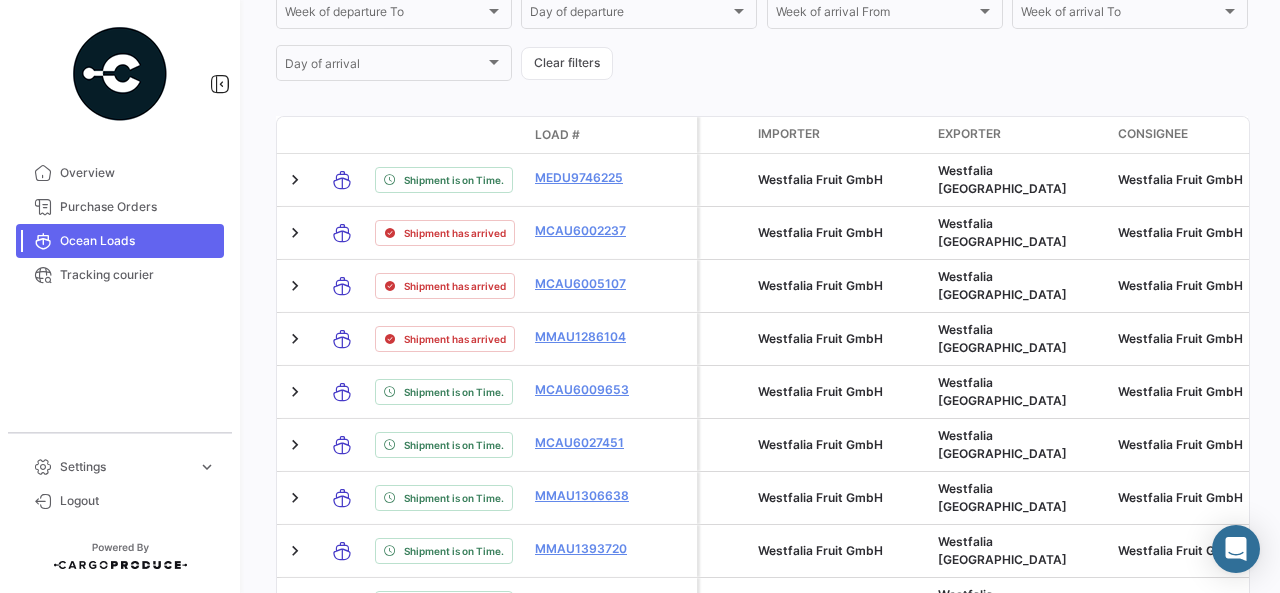 scroll, scrollTop: 219, scrollLeft: 0, axis: vertical 